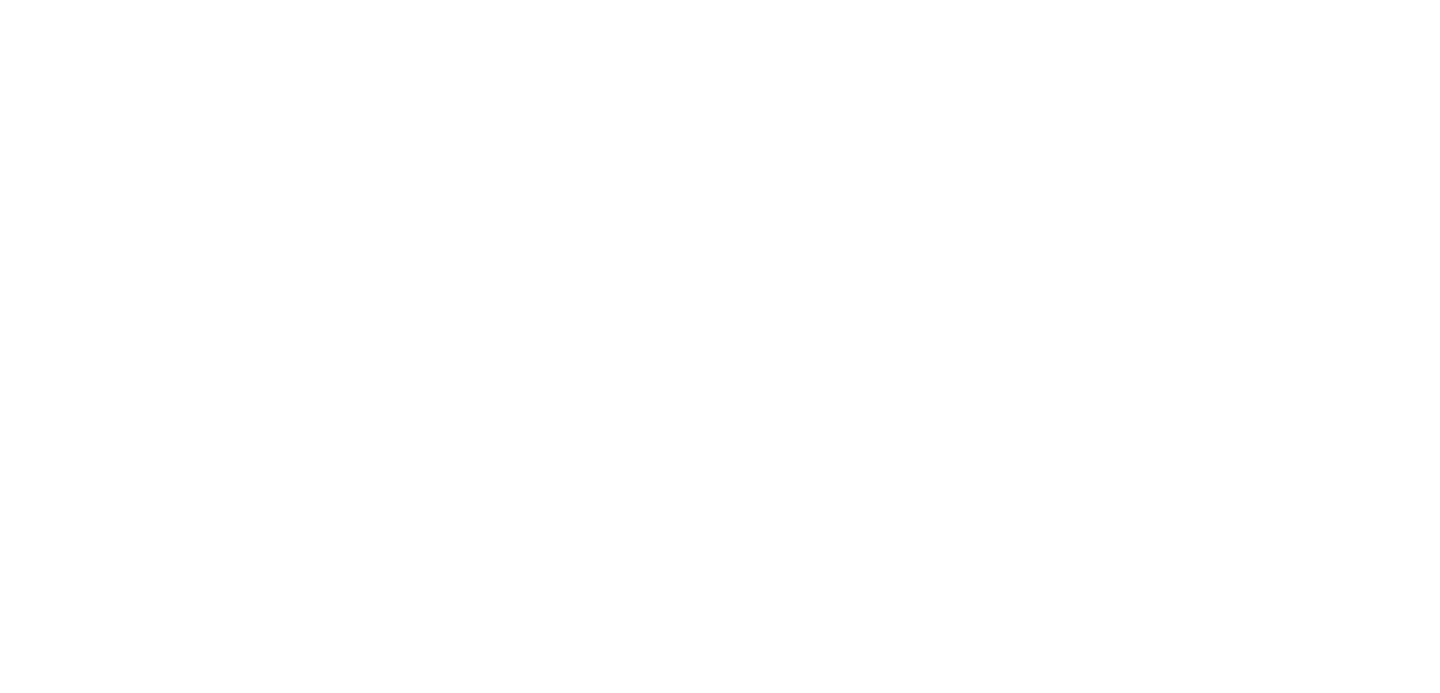 scroll, scrollTop: 0, scrollLeft: 0, axis: both 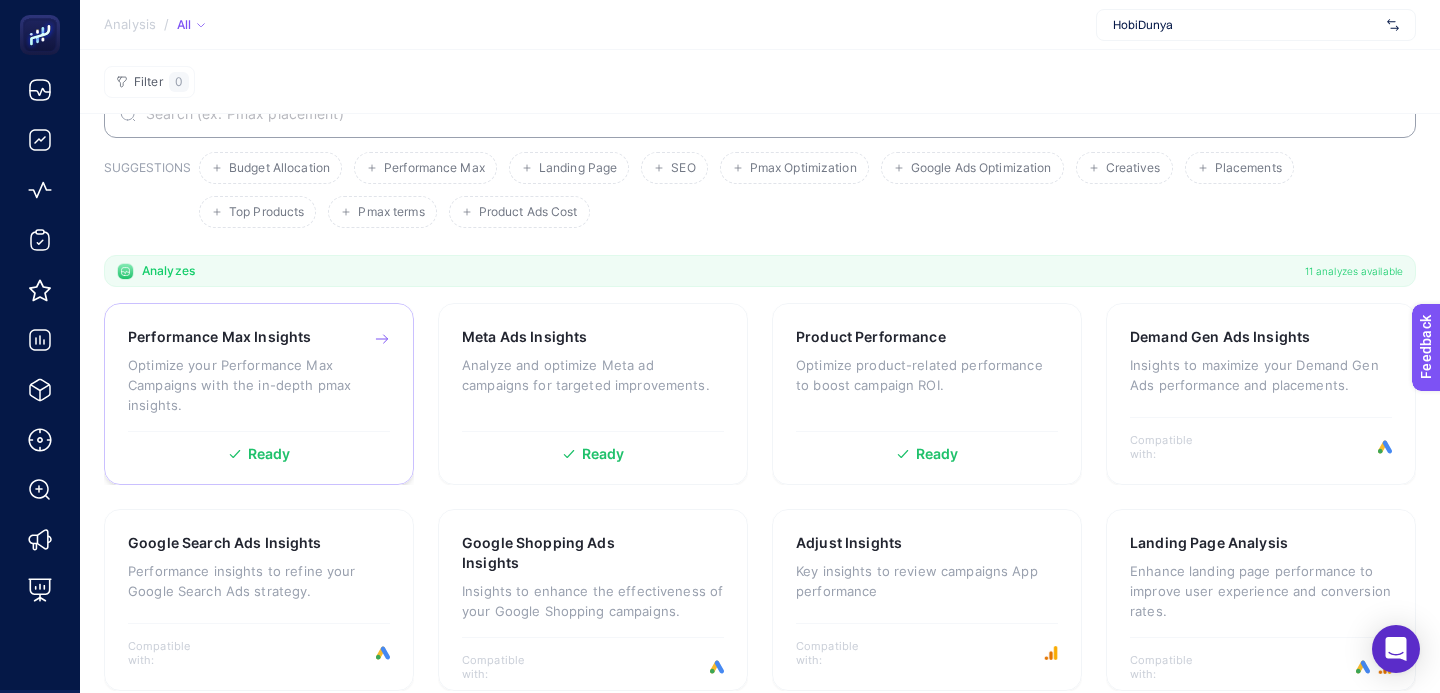 click on "Optimize your Performance Max Campaigns with the in-depth pmax insights." at bounding box center [259, 385] 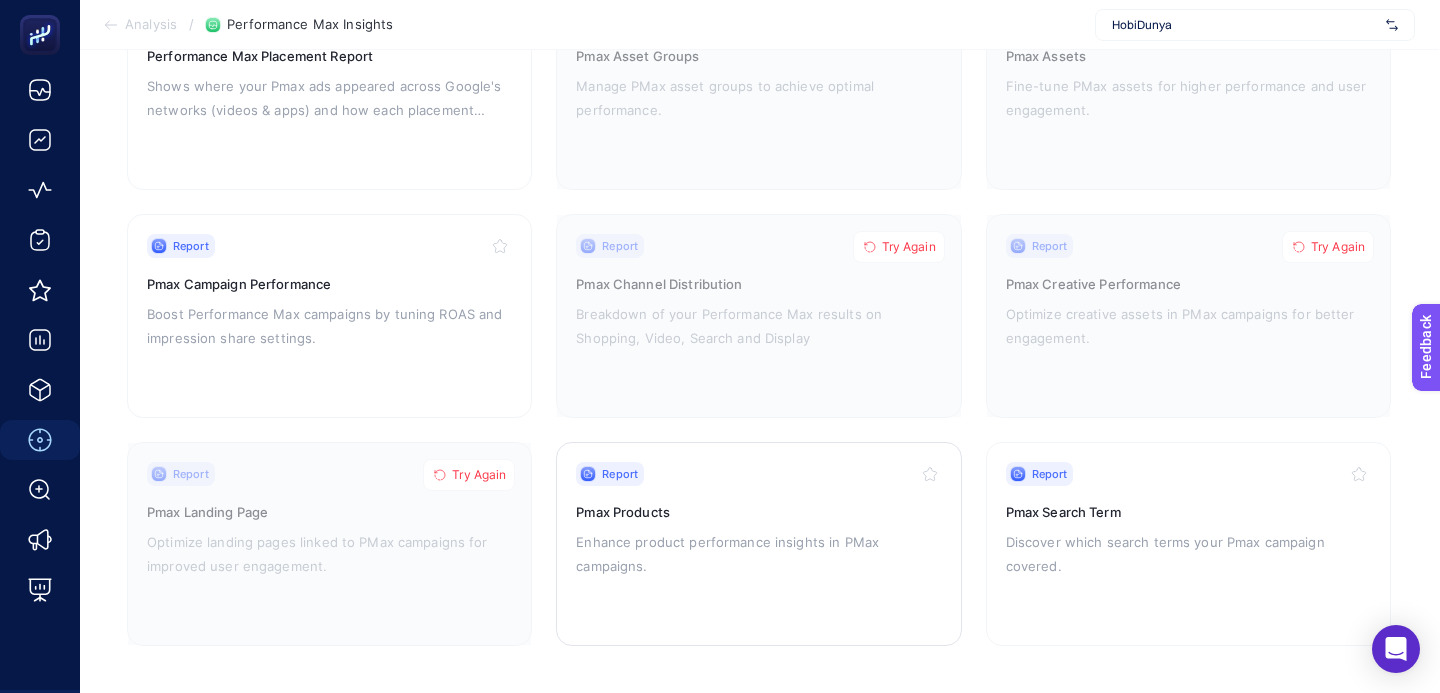scroll, scrollTop: 288, scrollLeft: 1, axis: both 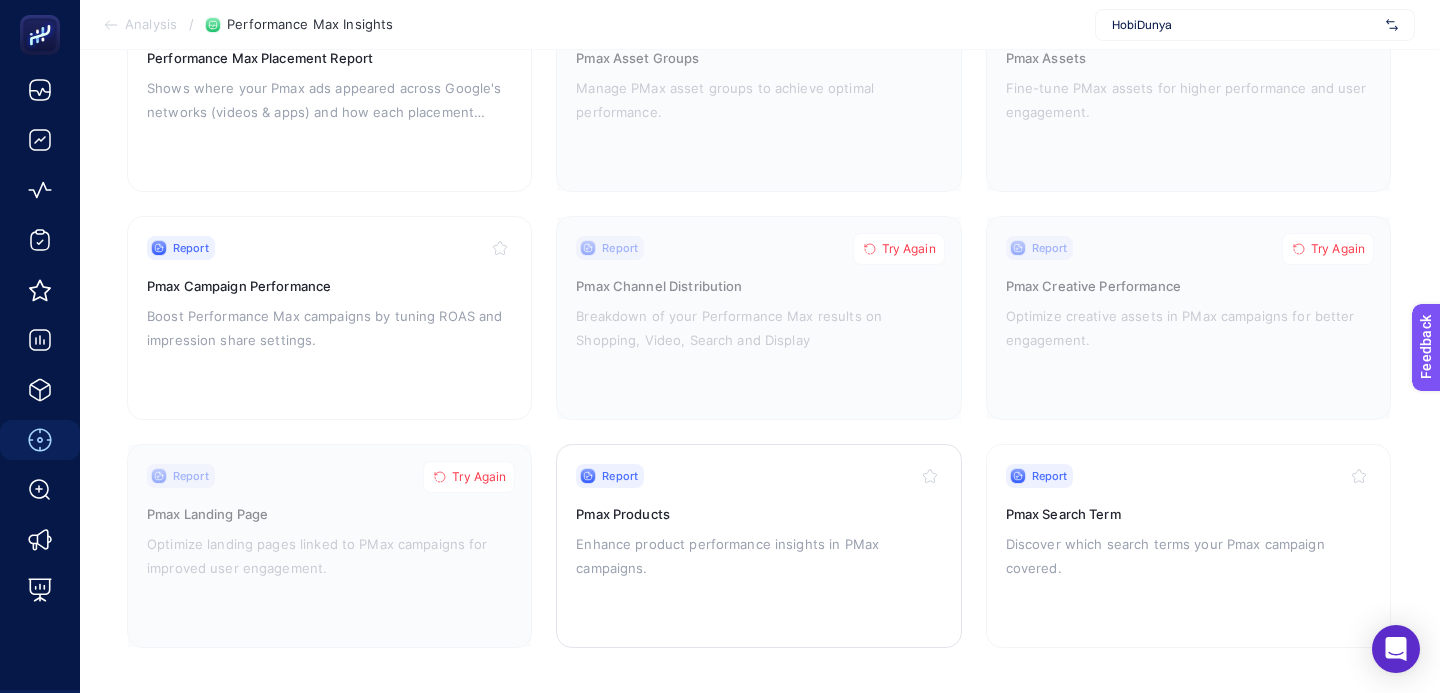 click 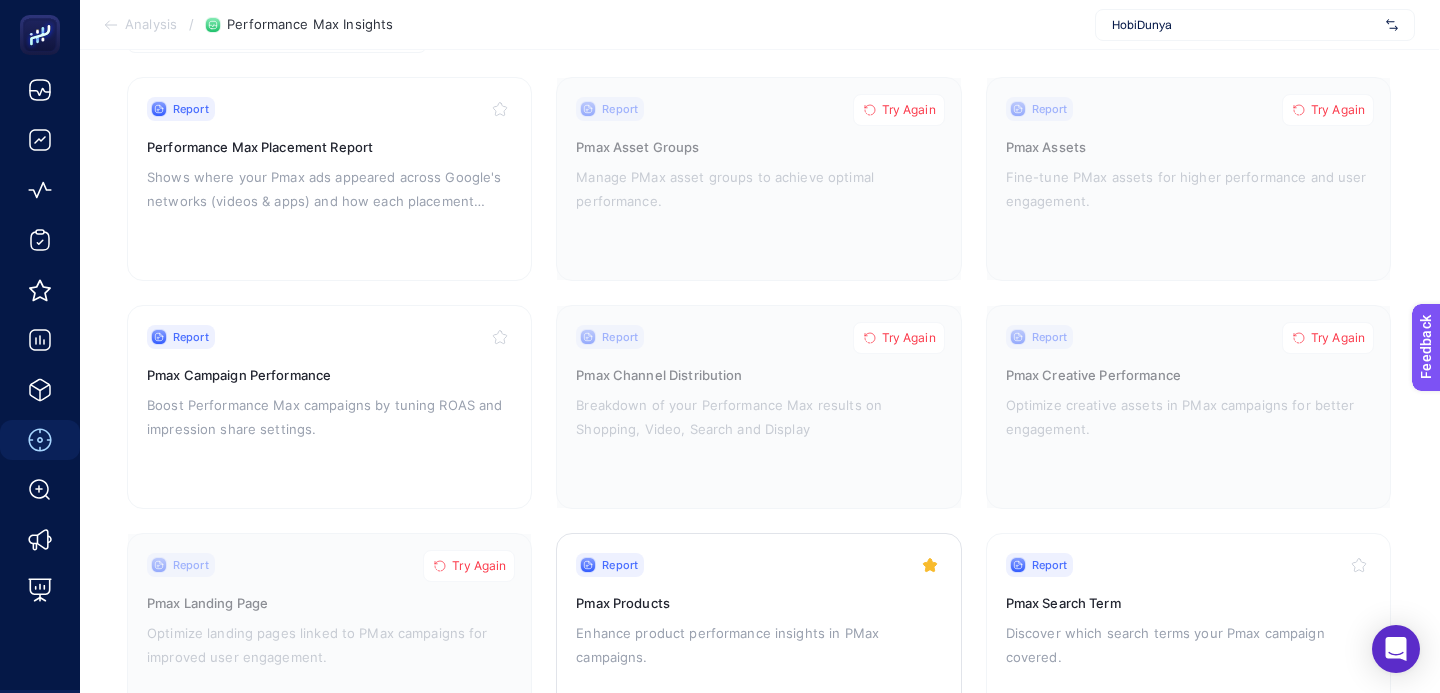 scroll, scrollTop: 197, scrollLeft: 1, axis: both 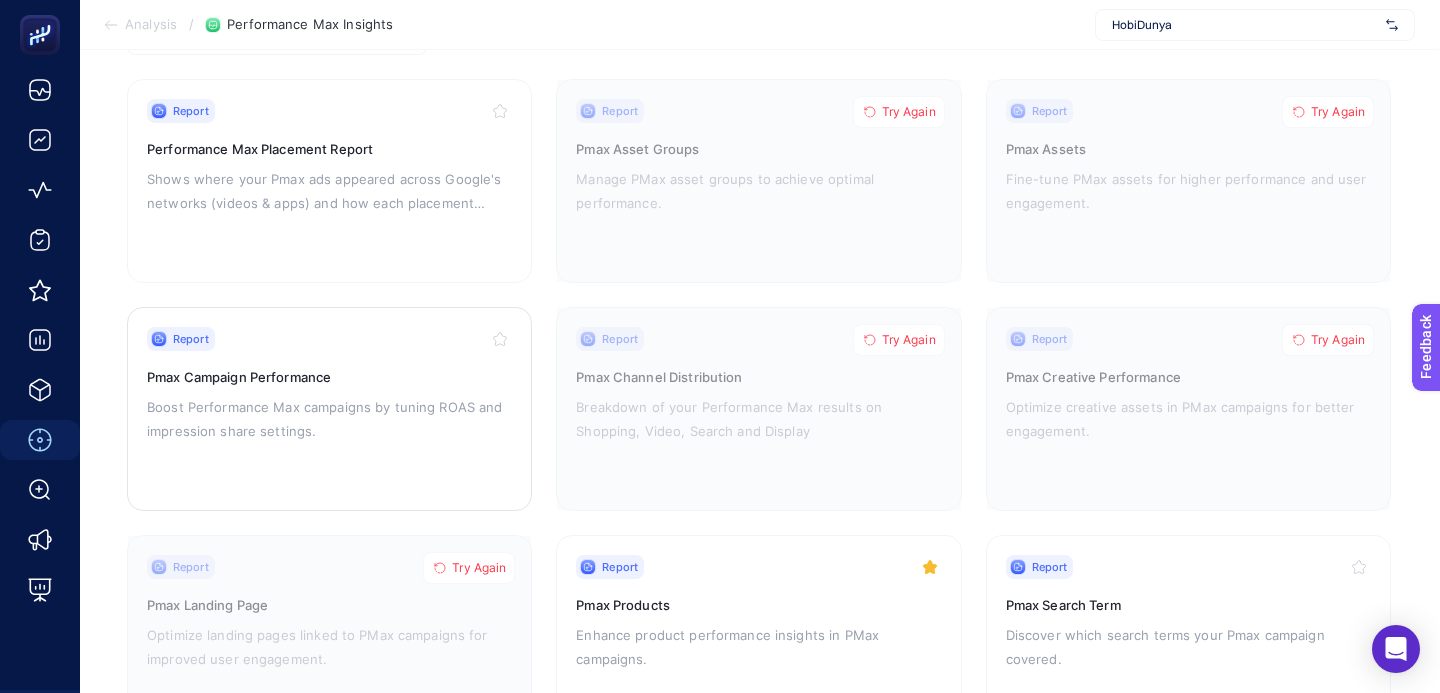 click 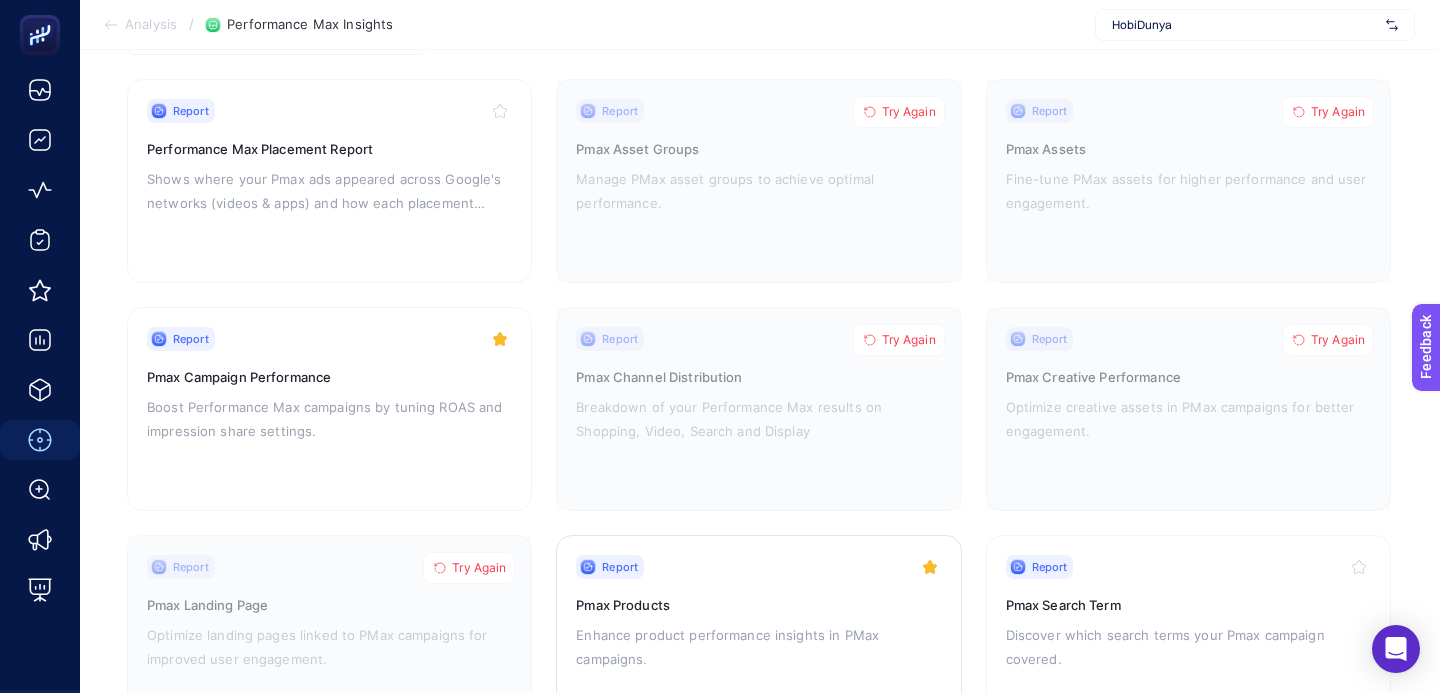 click on "Enhance product performance insights in PMax campaigns." at bounding box center (758, 647) 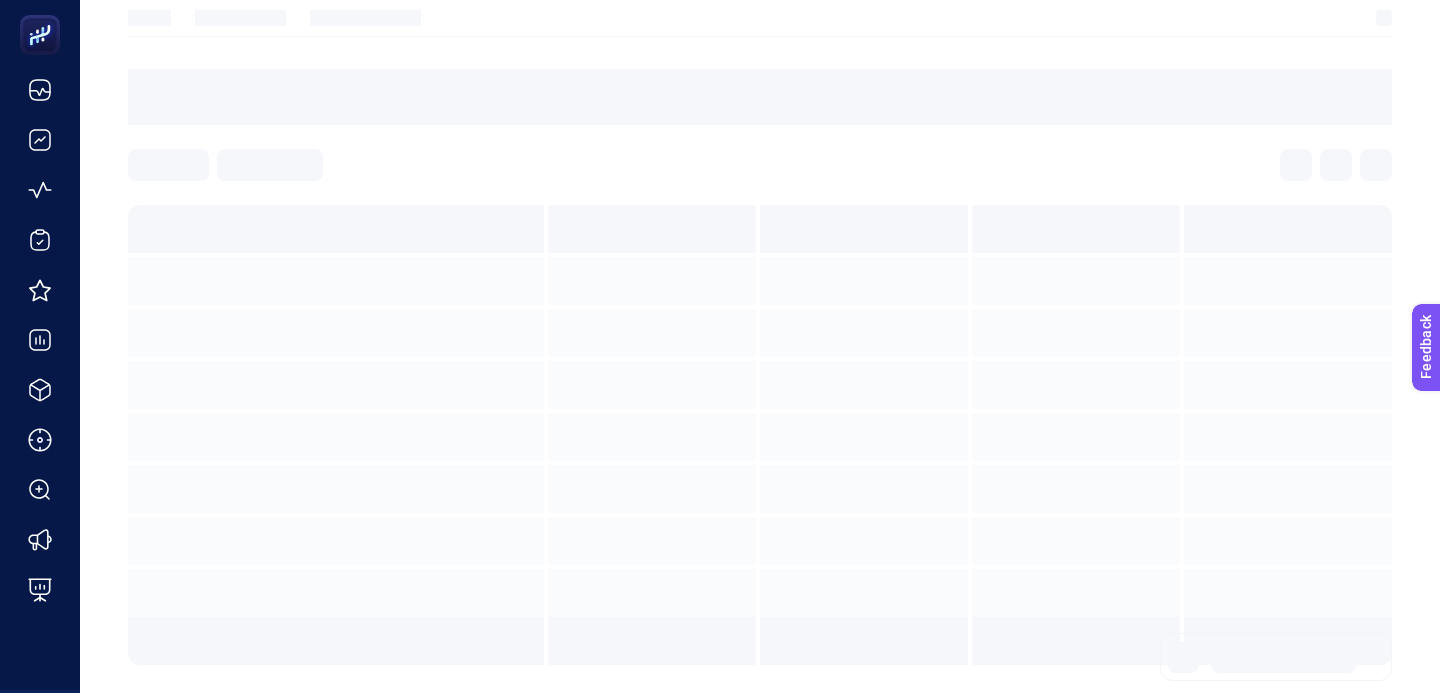 scroll, scrollTop: 0, scrollLeft: 0, axis: both 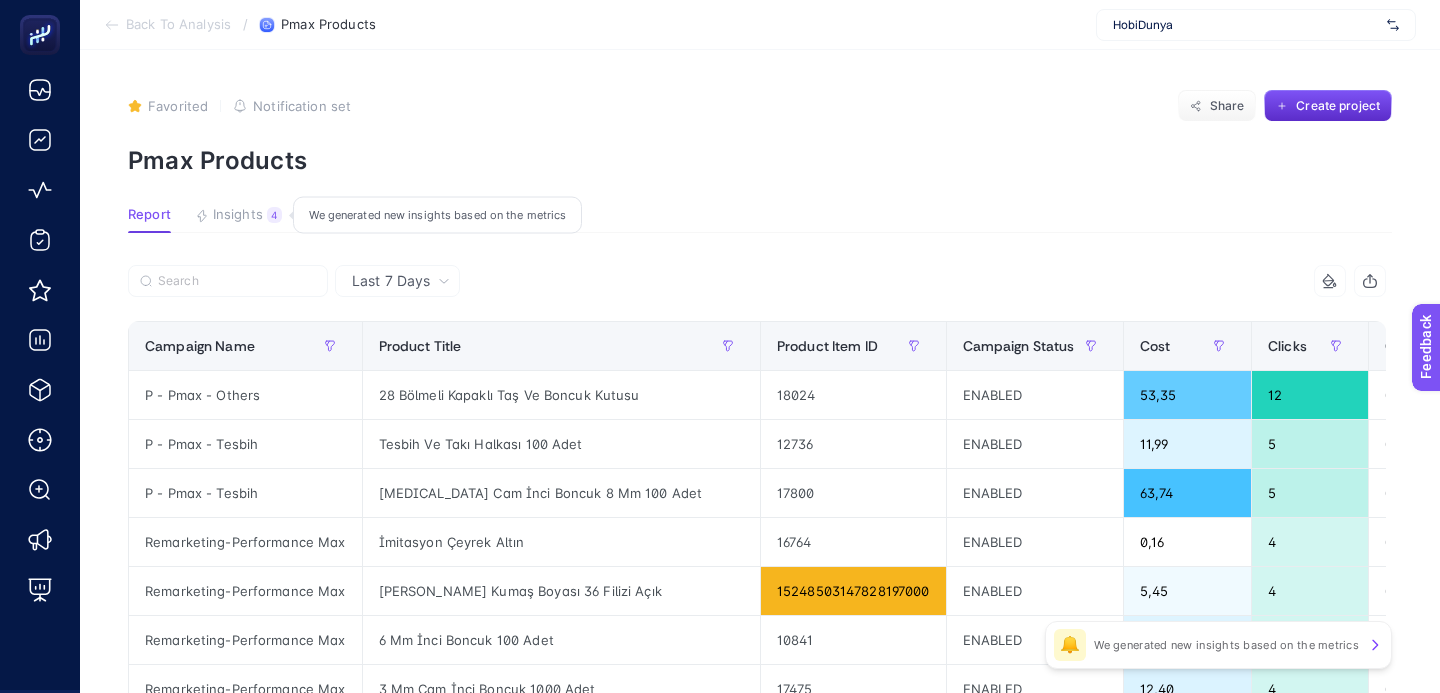click on "Insights" at bounding box center (238, 215) 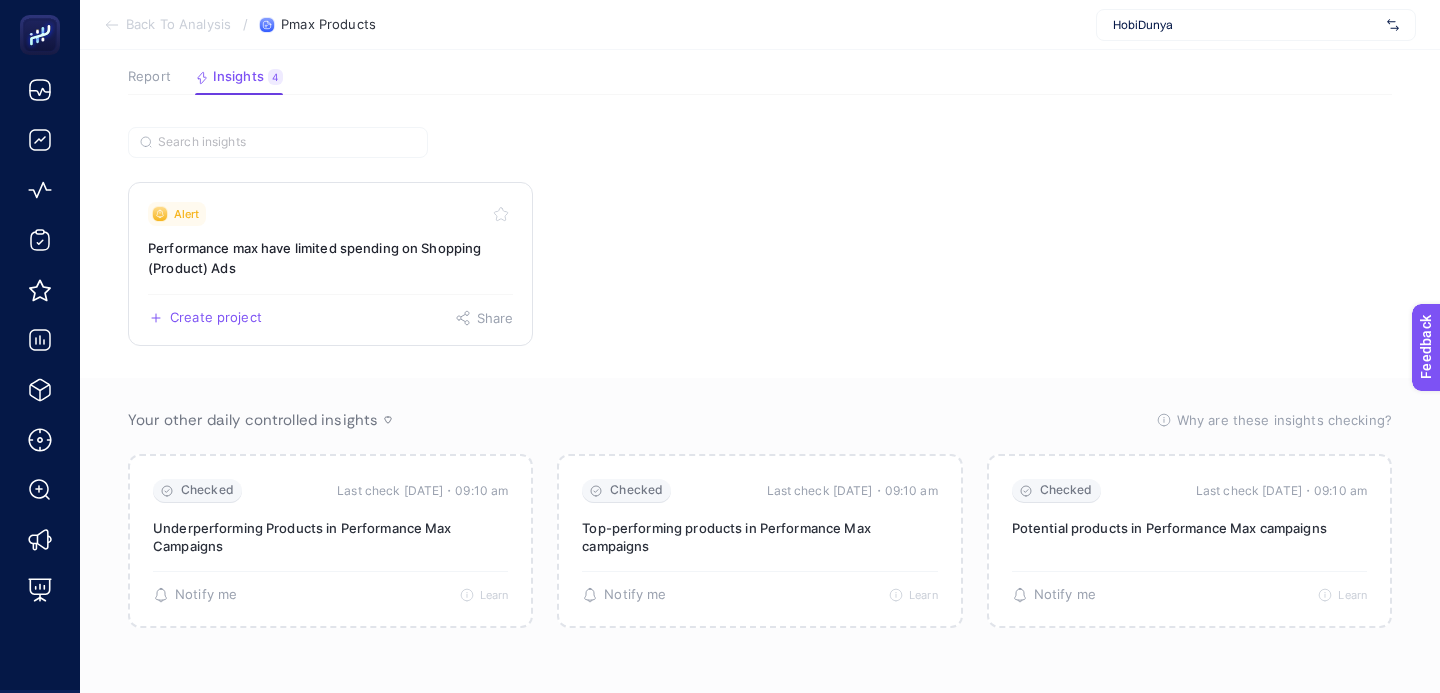 scroll, scrollTop: 138, scrollLeft: 0, axis: vertical 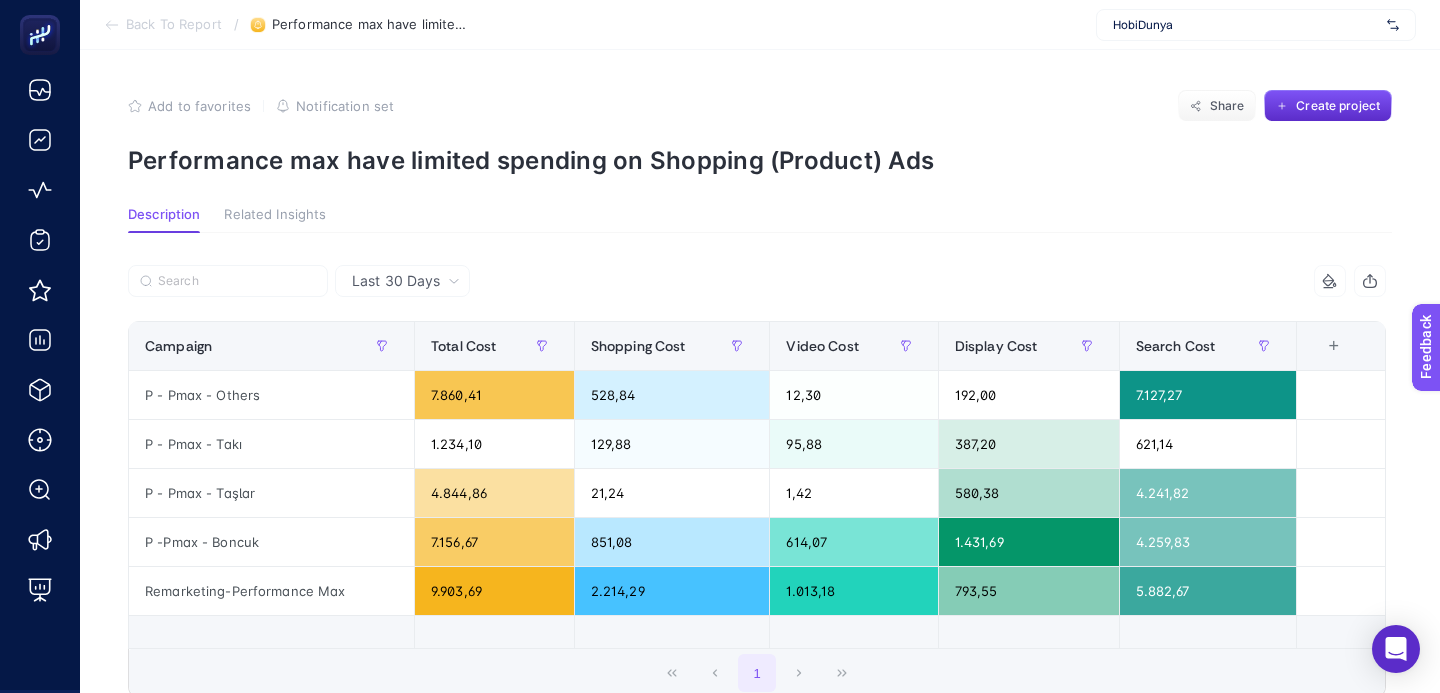 click on "Back To Report" at bounding box center [174, 25] 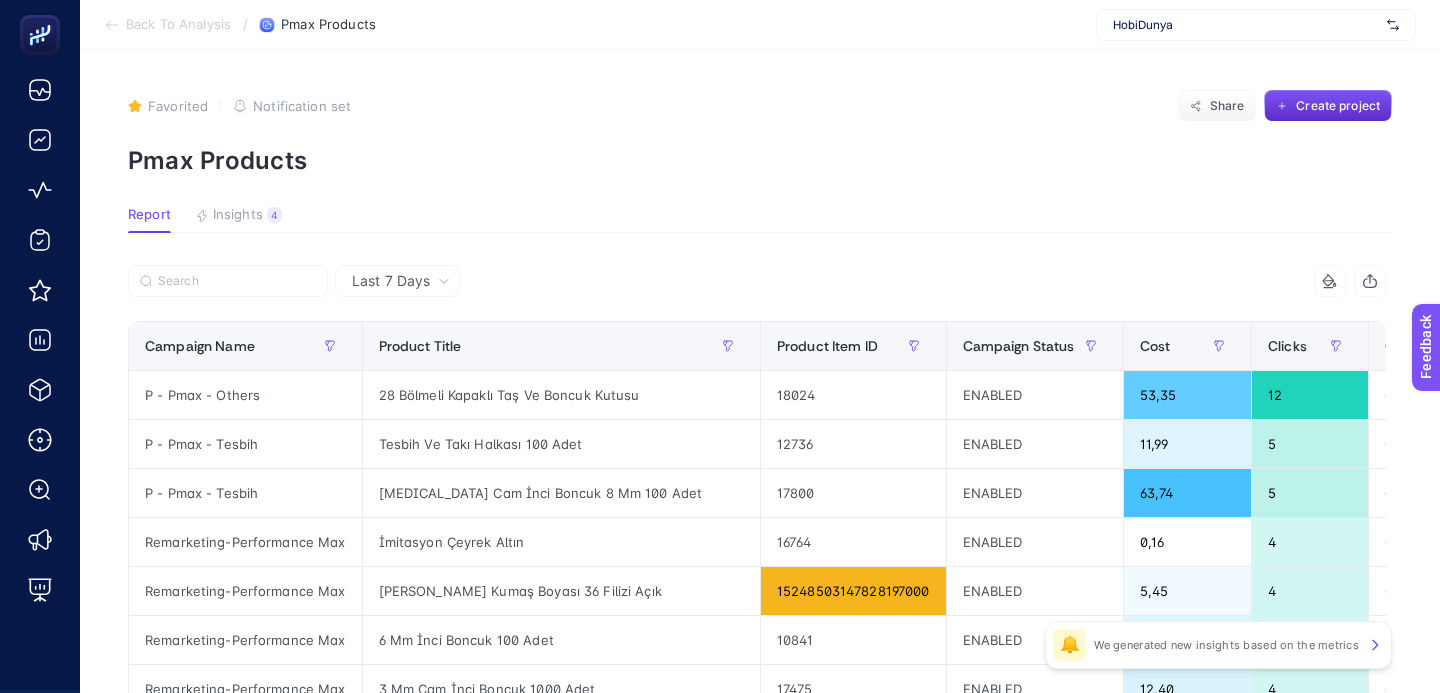 click on "Back To Analysis" at bounding box center (178, 25) 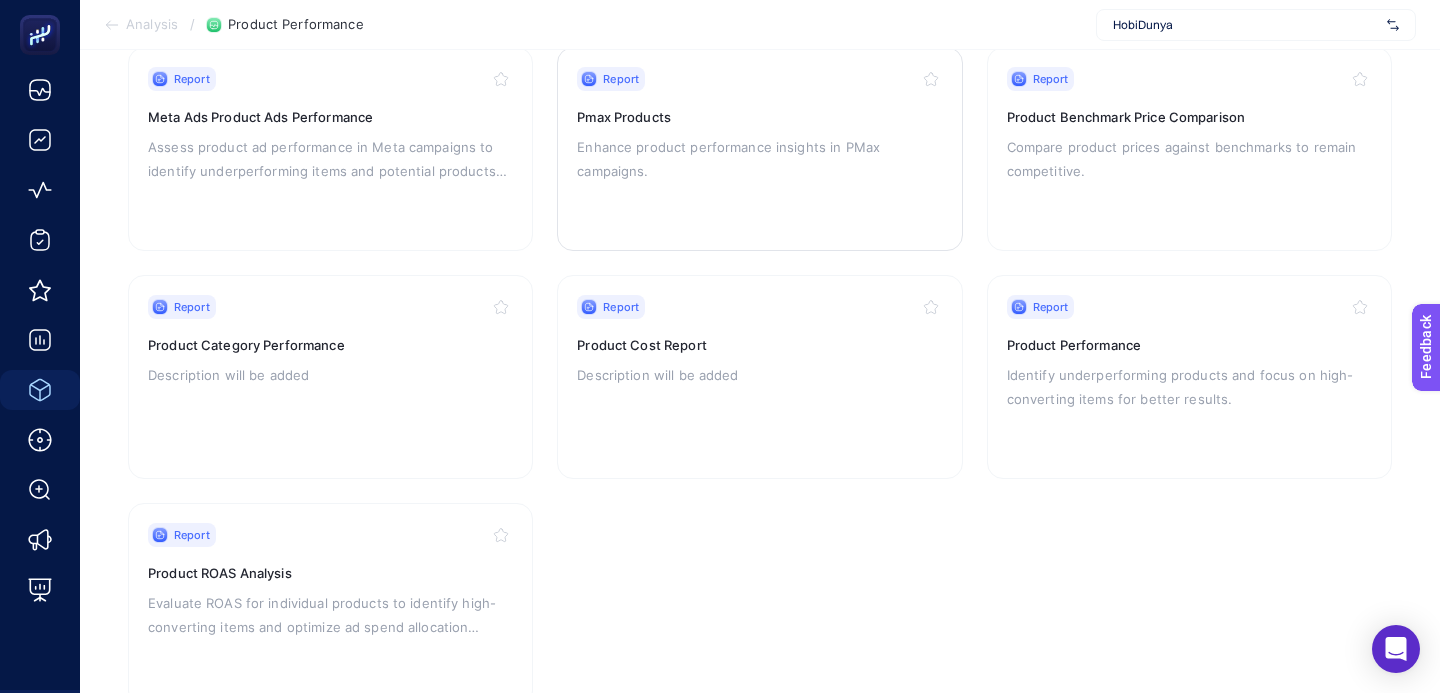 scroll, scrollTop: 251, scrollLeft: 0, axis: vertical 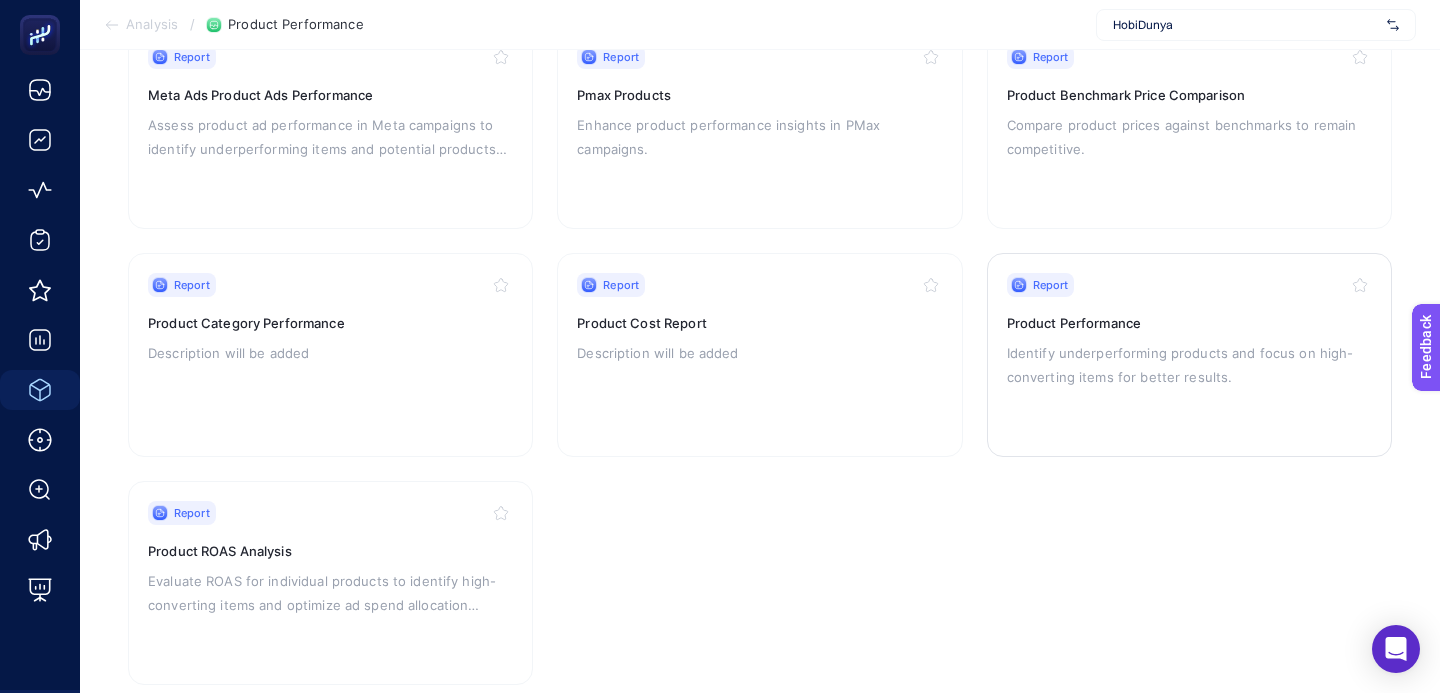 click 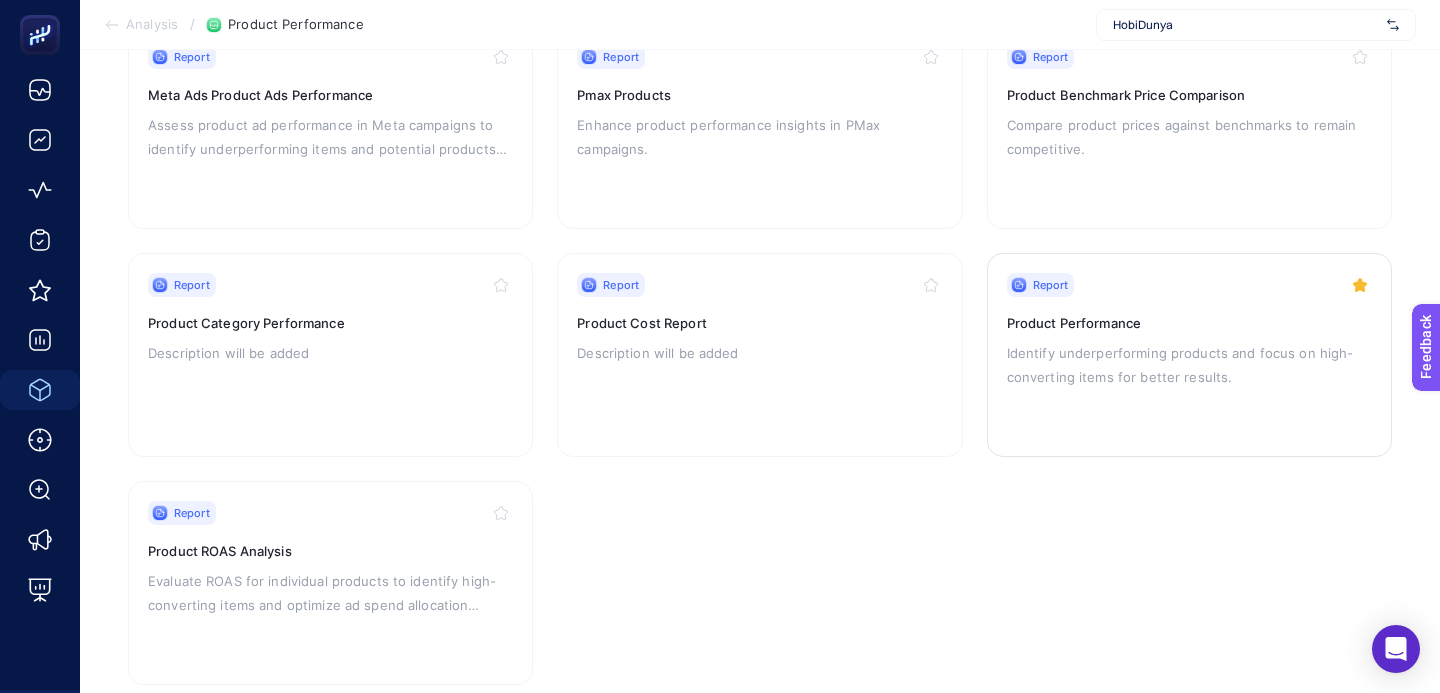 click on "Identify underperforming products and focus on high-converting items for better results." at bounding box center [1189, 365] 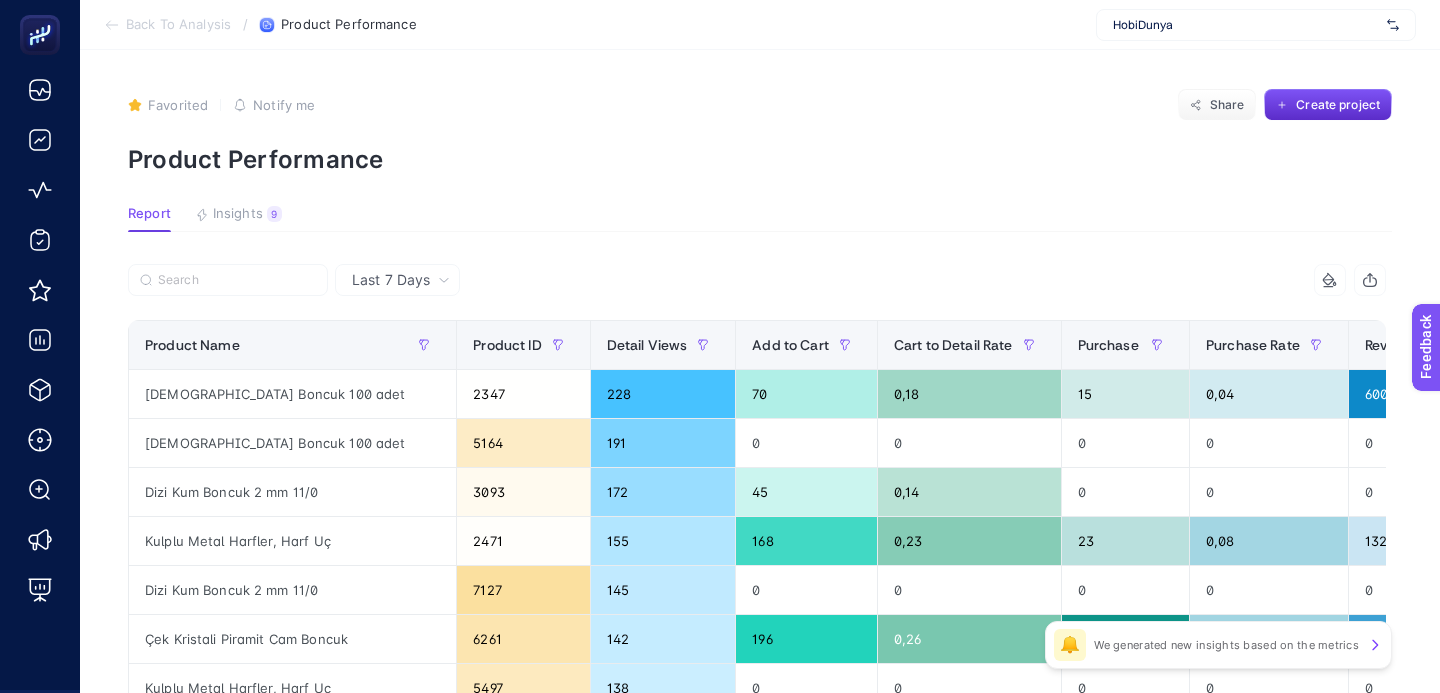 scroll, scrollTop: 1, scrollLeft: 0, axis: vertical 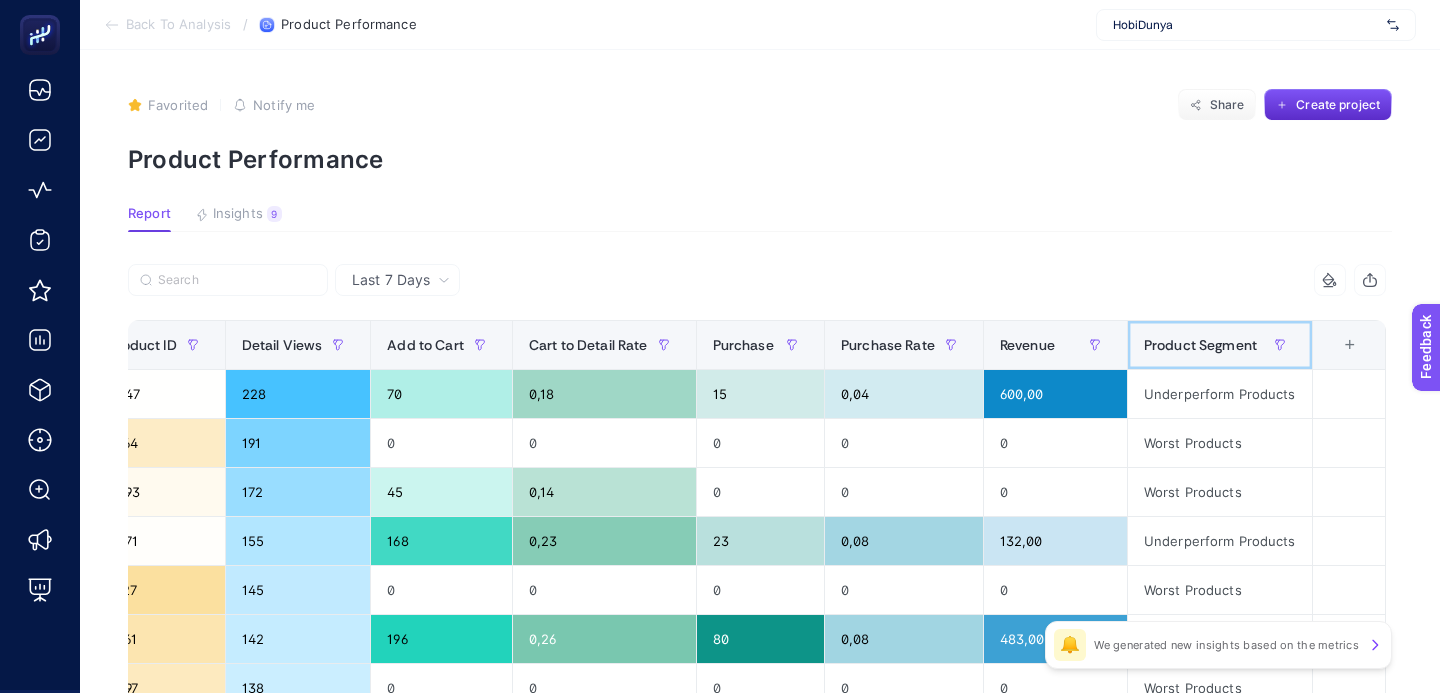click on "Product Segment" 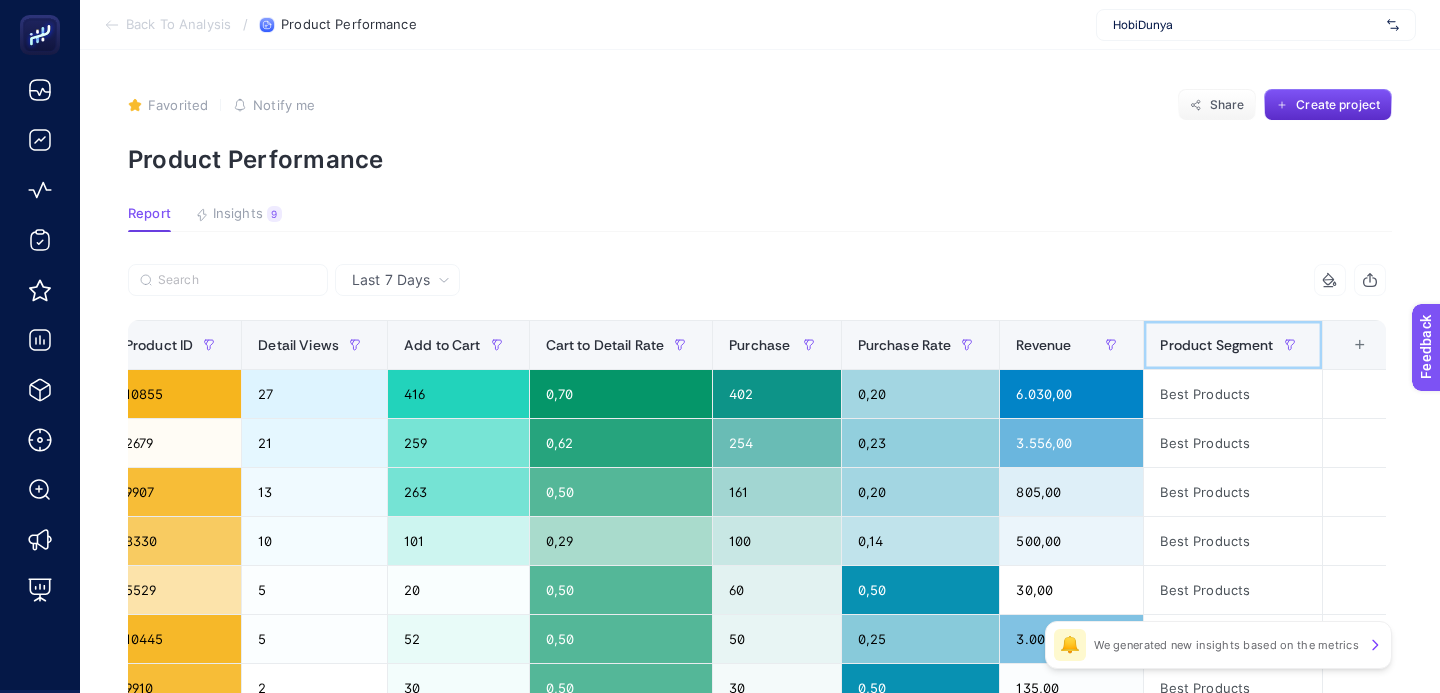 scroll, scrollTop: 0, scrollLeft: 368, axis: horizontal 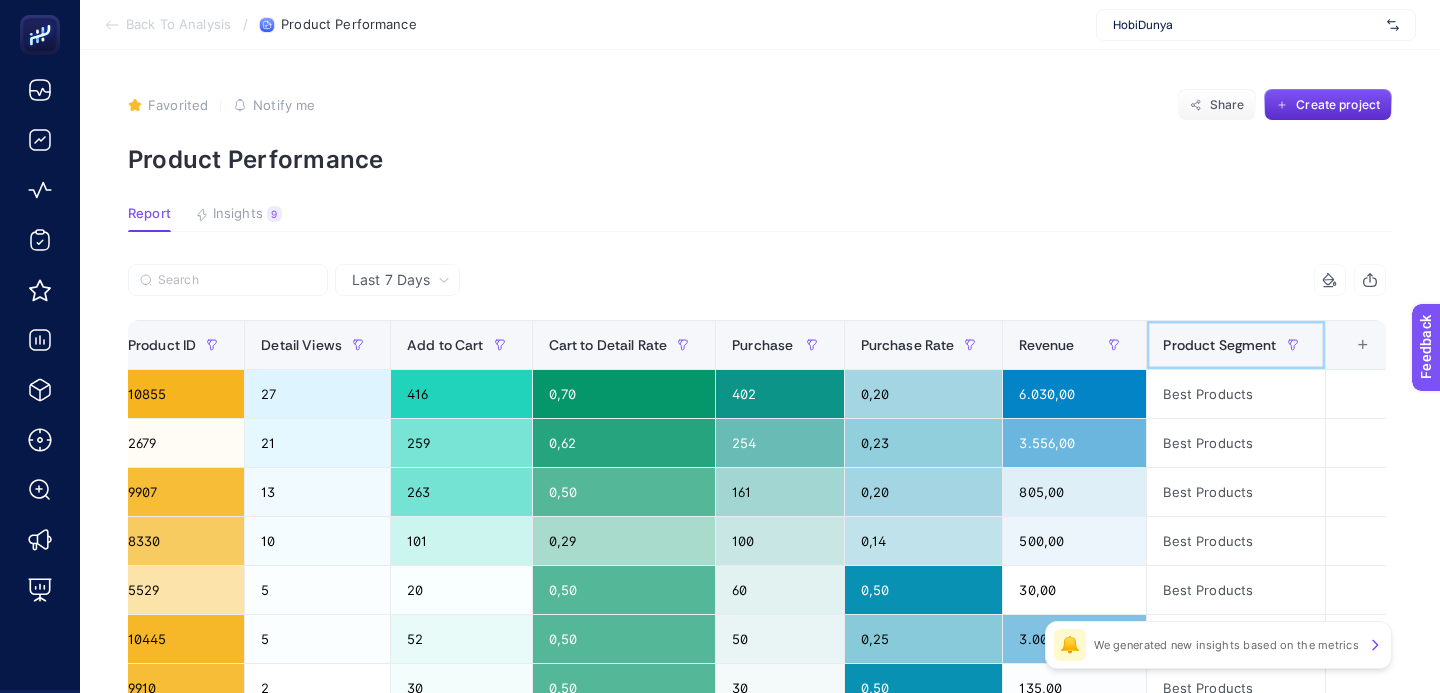 click on "Product Segment" 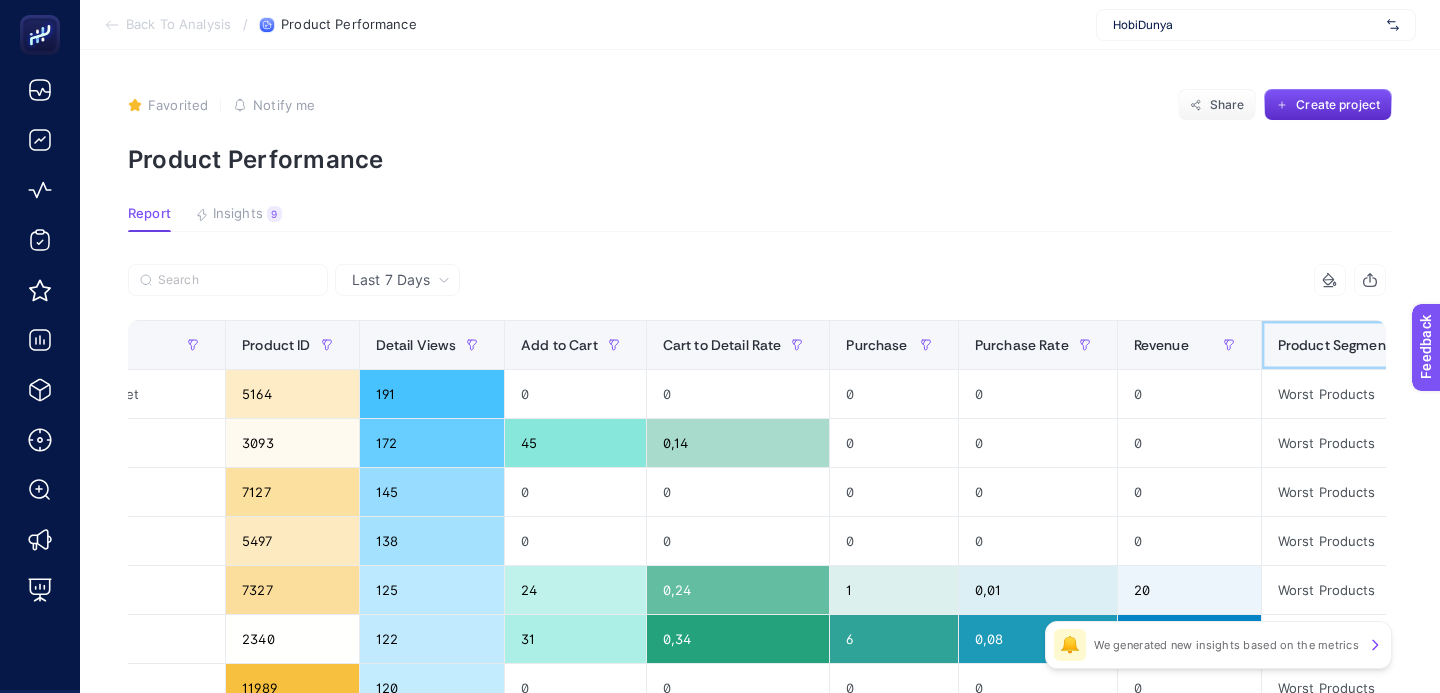 scroll, scrollTop: 0, scrollLeft: 273, axis: horizontal 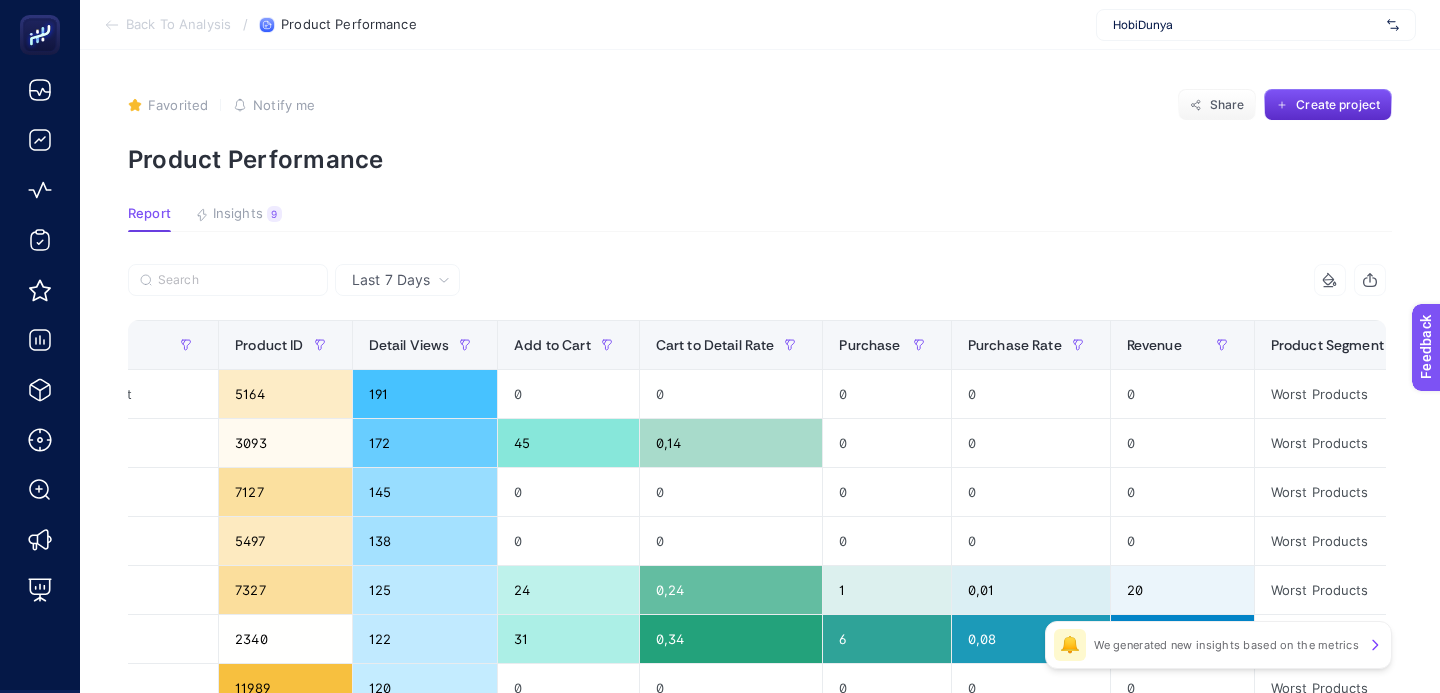 click 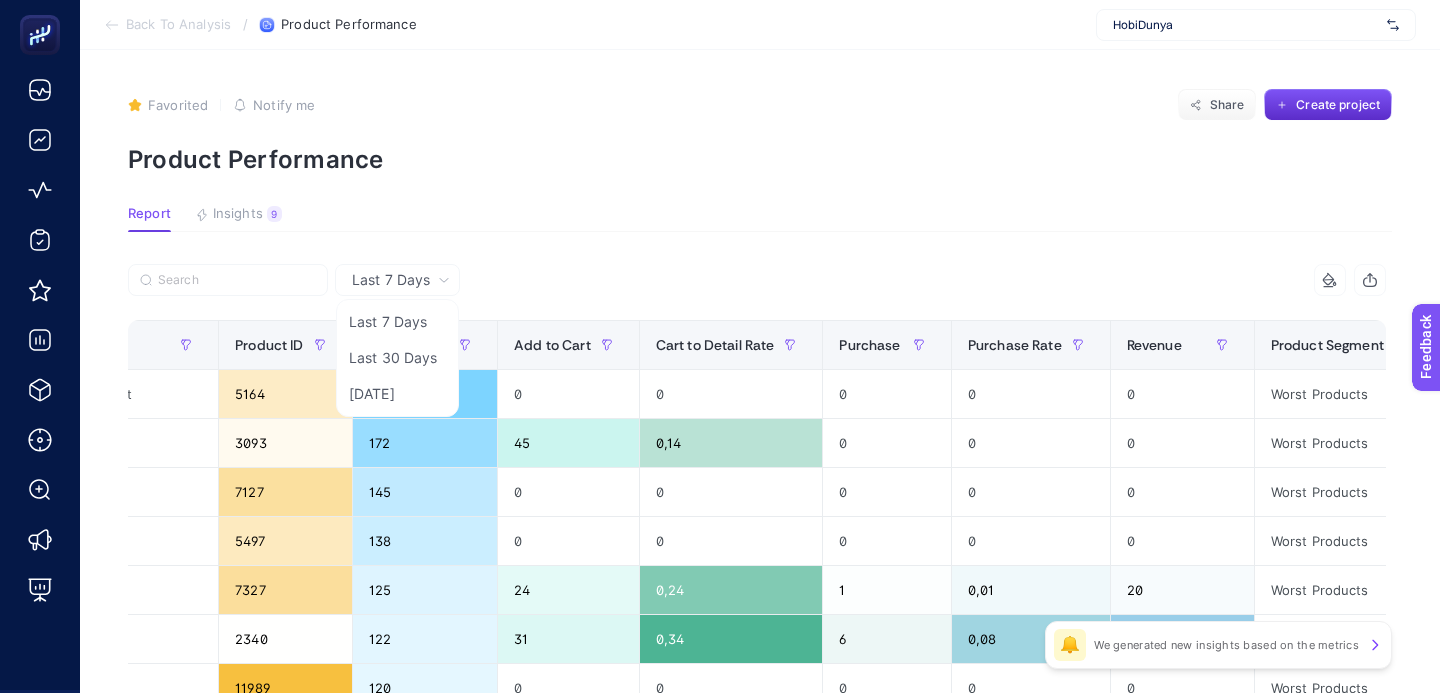 click 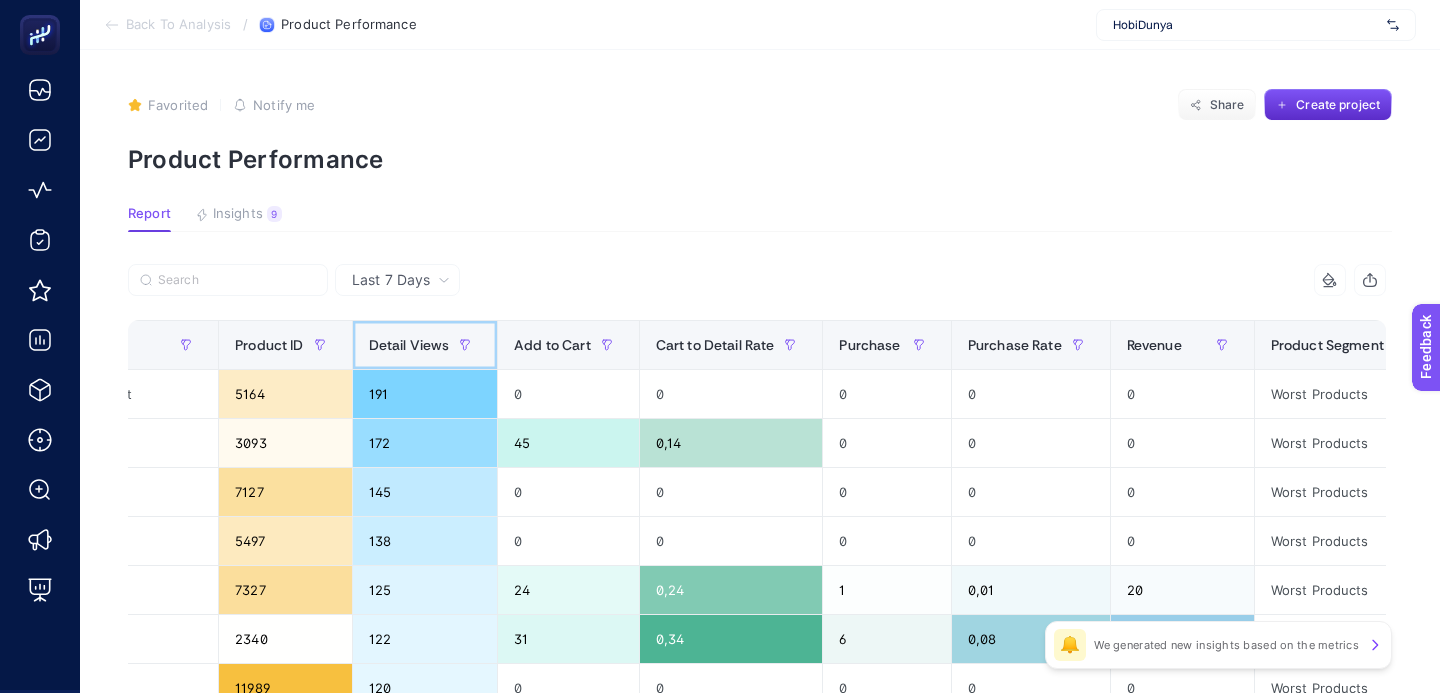 click on "Detail Views" 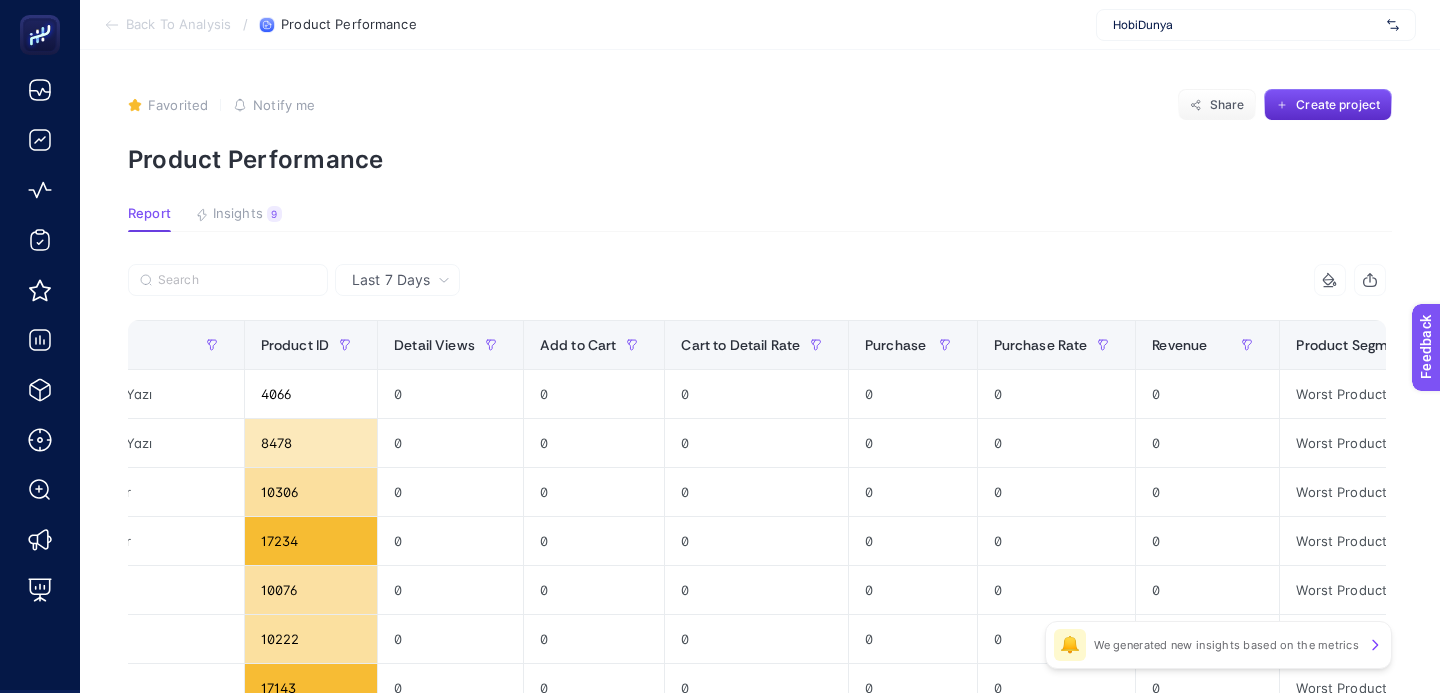 click on "Last 7 Days" at bounding box center [391, 280] 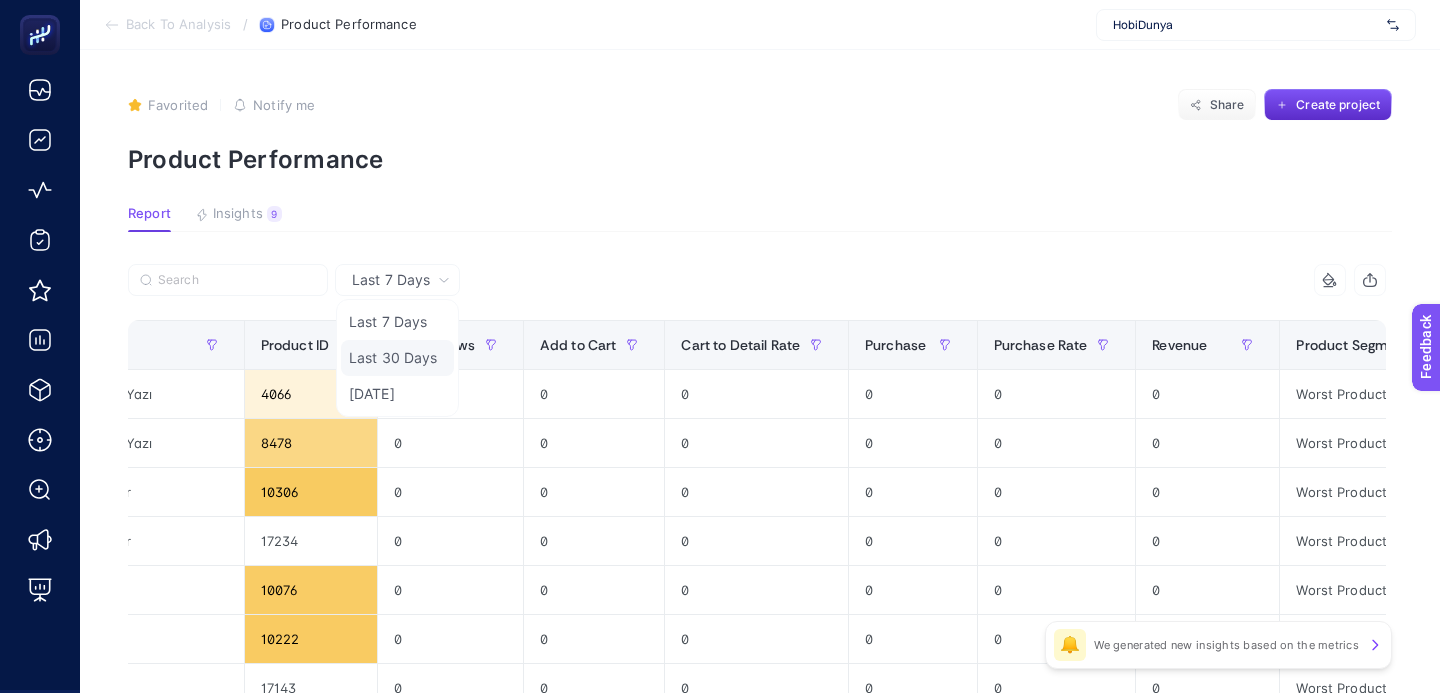 click on "Last 30 Days" 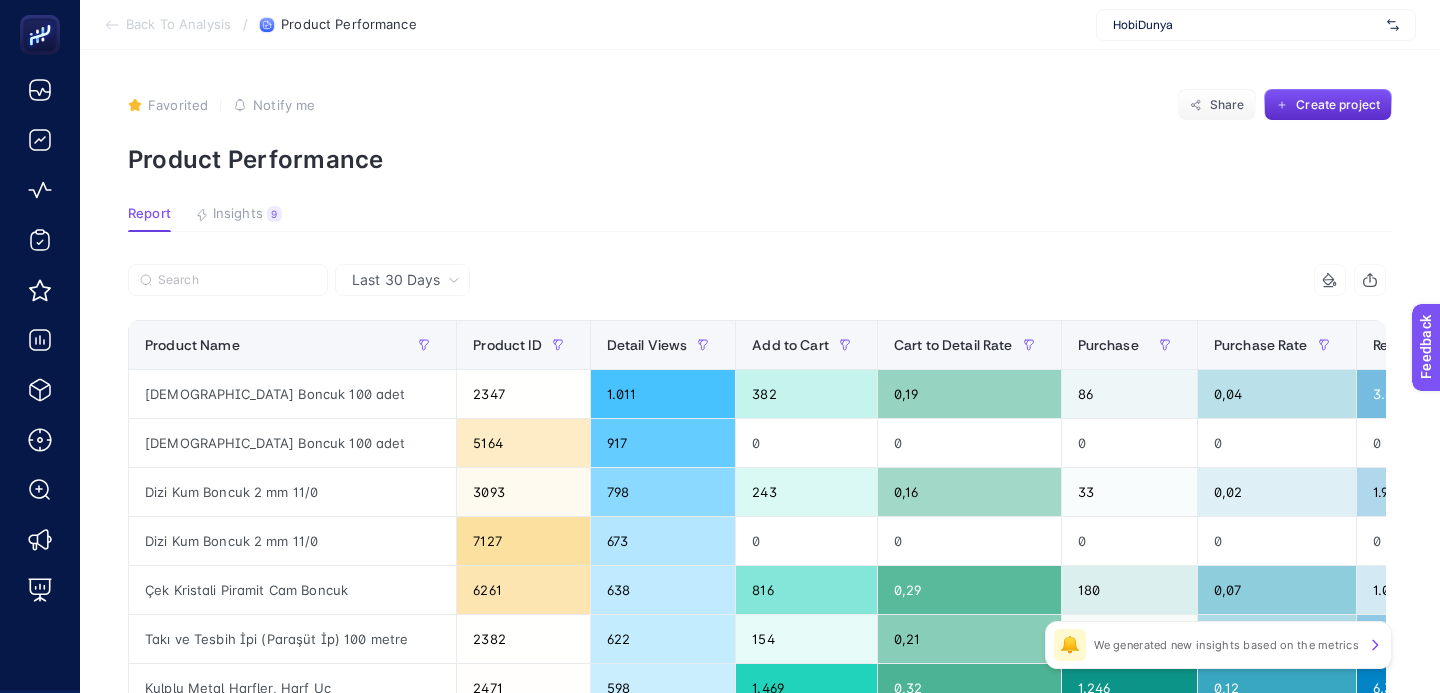 click on "Product Segment" at bounding box center (1593, 345) 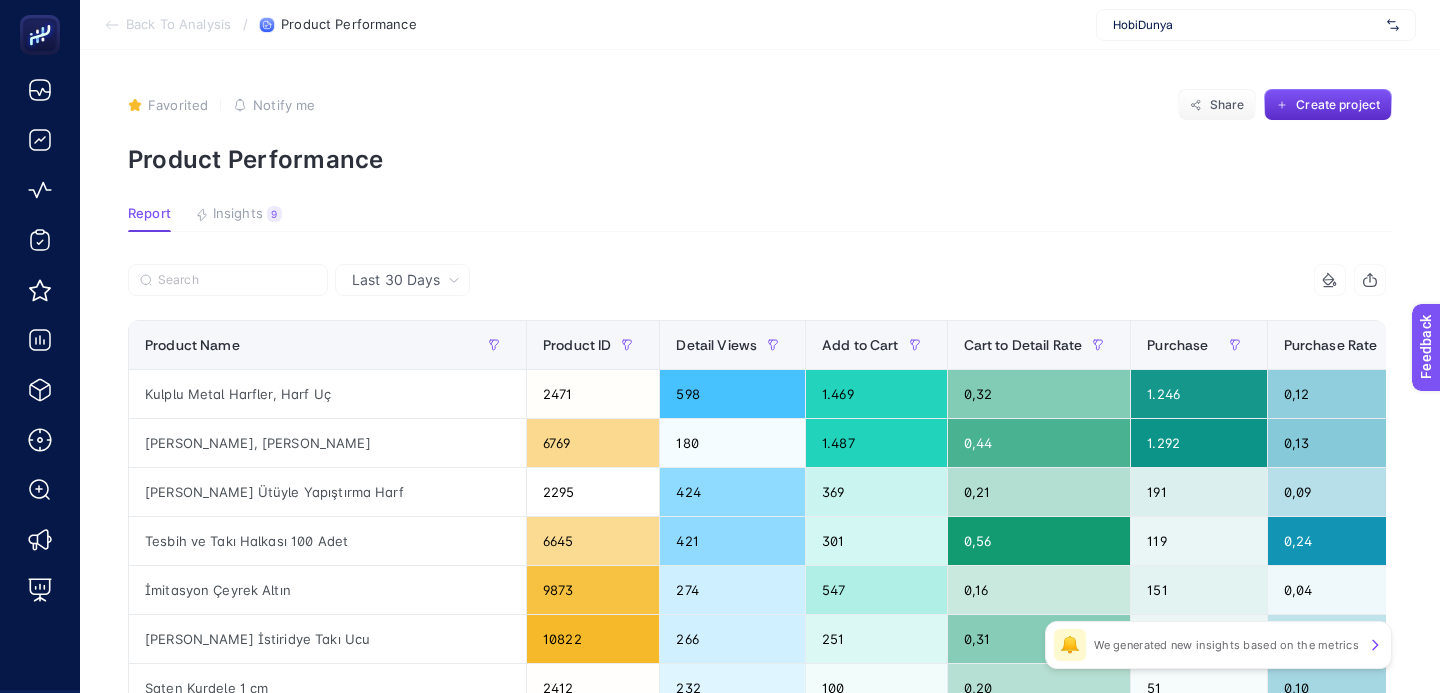 scroll, scrollTop: 0, scrollLeft: 381, axis: horizontal 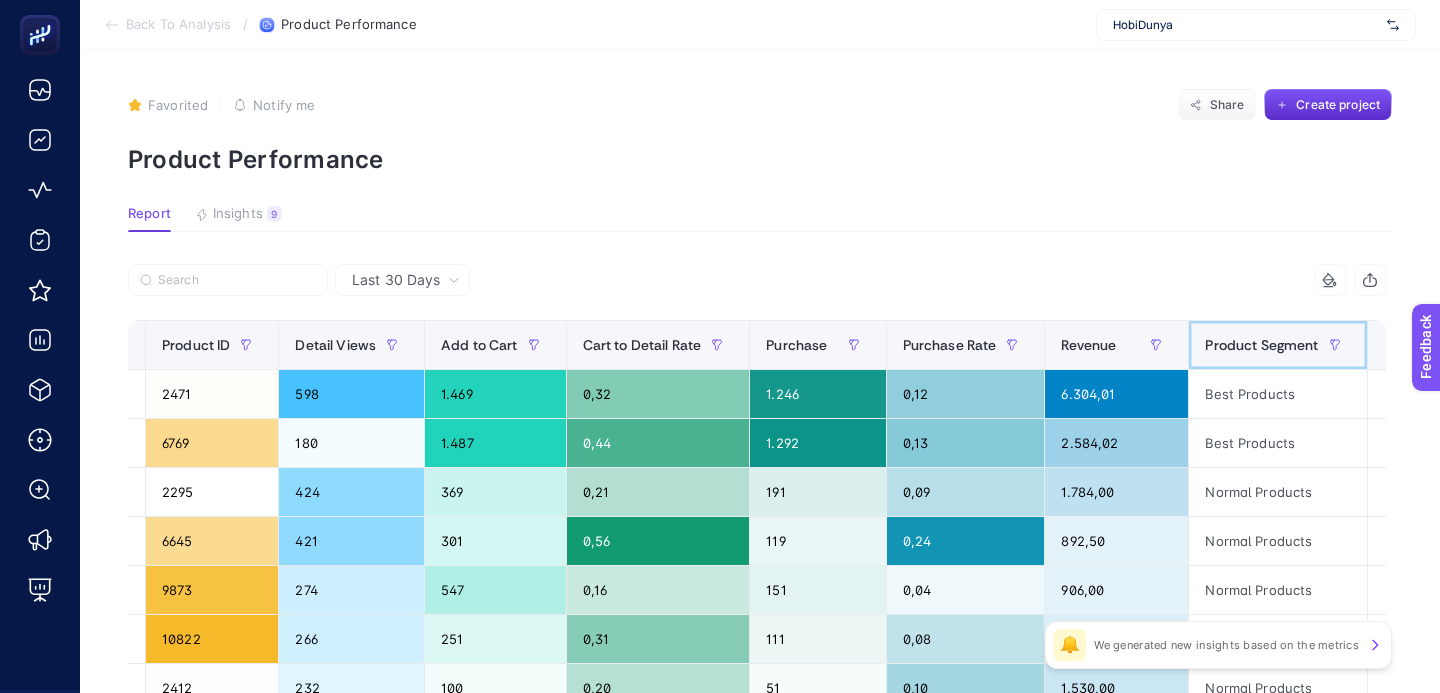 click on "Product Segment" at bounding box center [1277, 345] 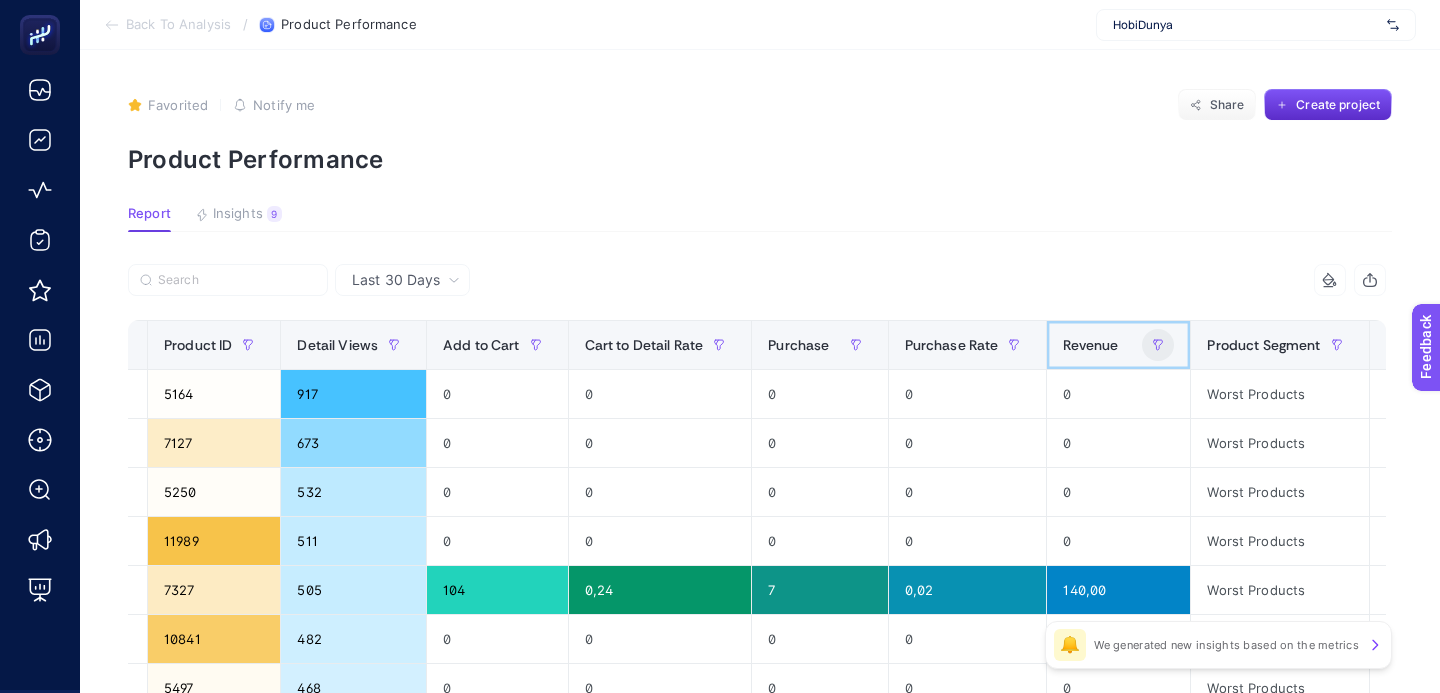 click at bounding box center [1158, 345] 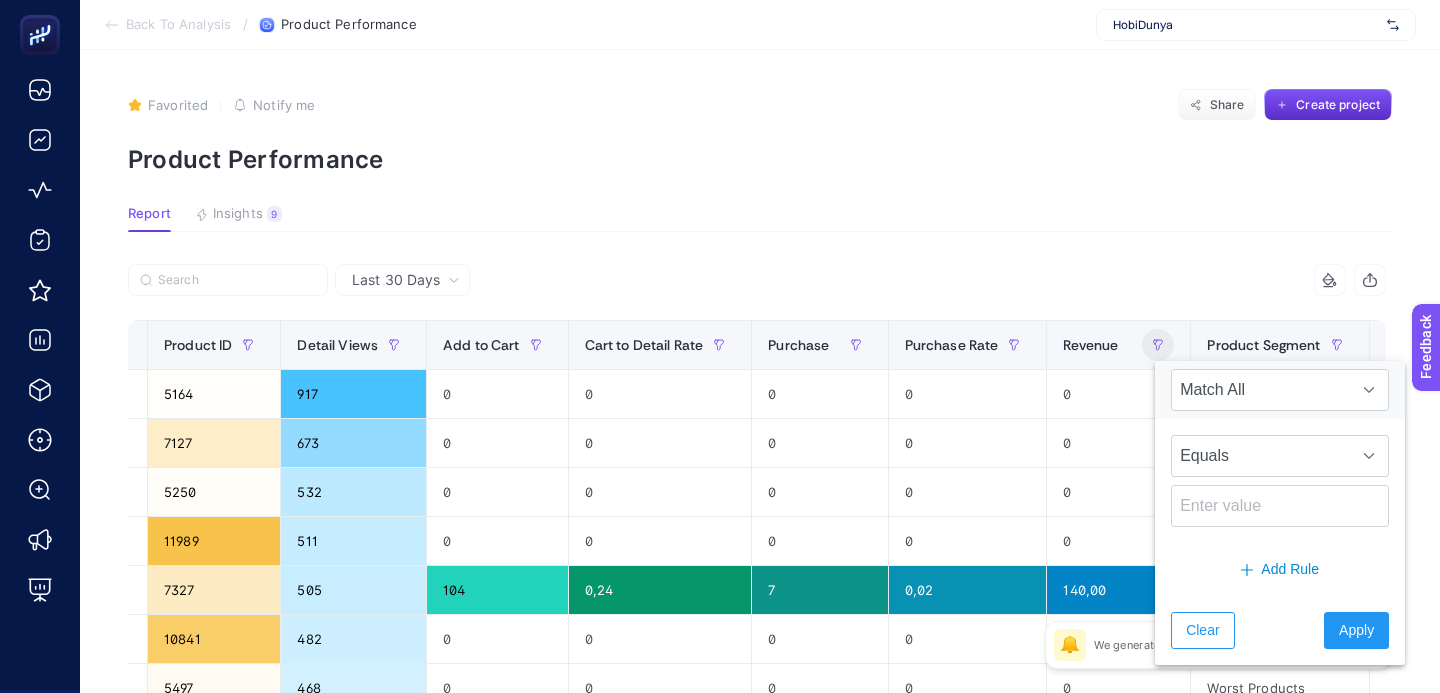 click on "Report Insights 9  We generated new insights based on the metrics" at bounding box center (760, 219) 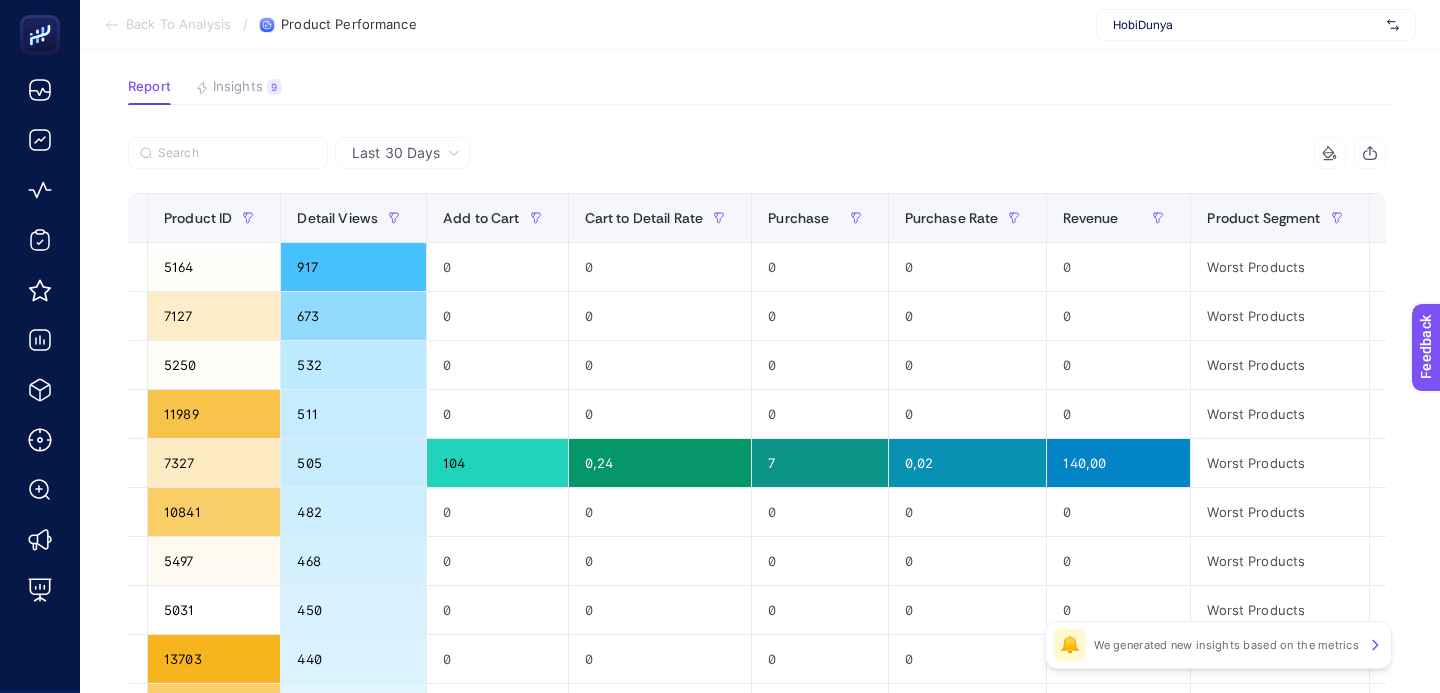 scroll, scrollTop: 149, scrollLeft: 0, axis: vertical 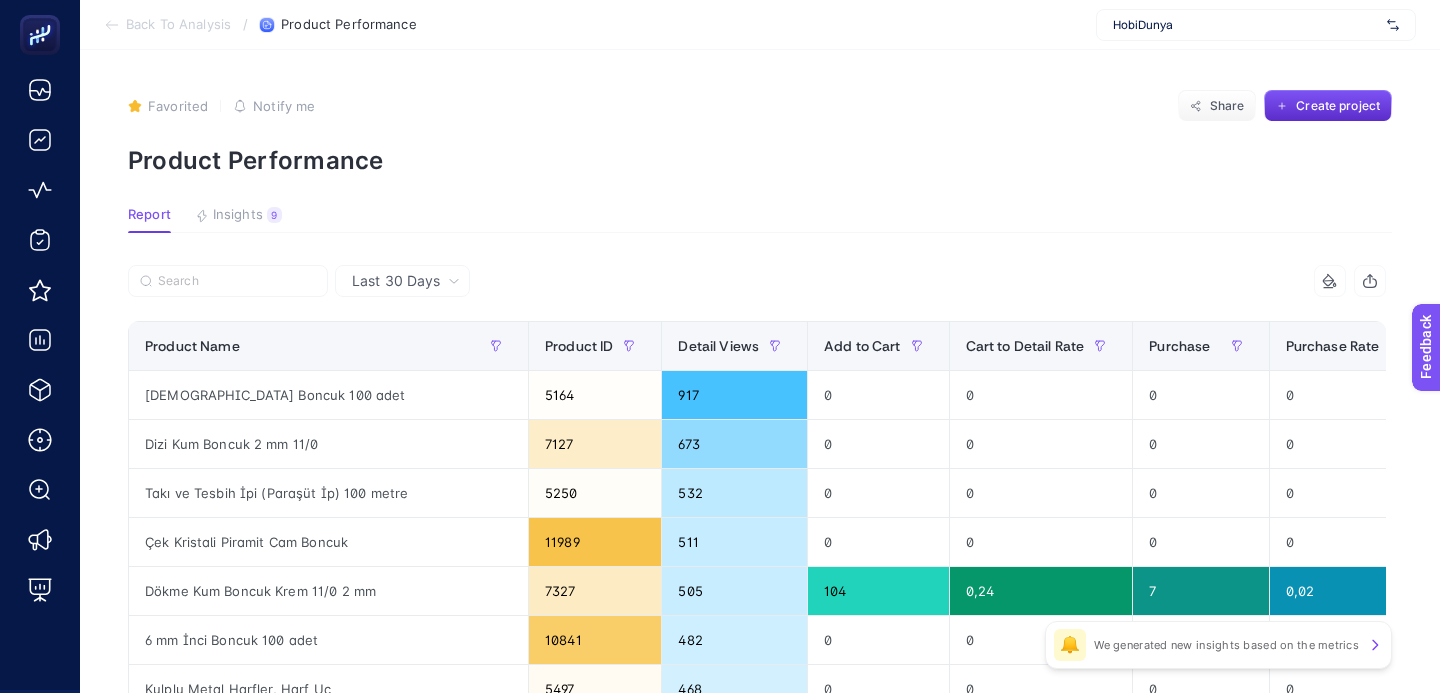 click on "Back To Analysis" at bounding box center [178, 25] 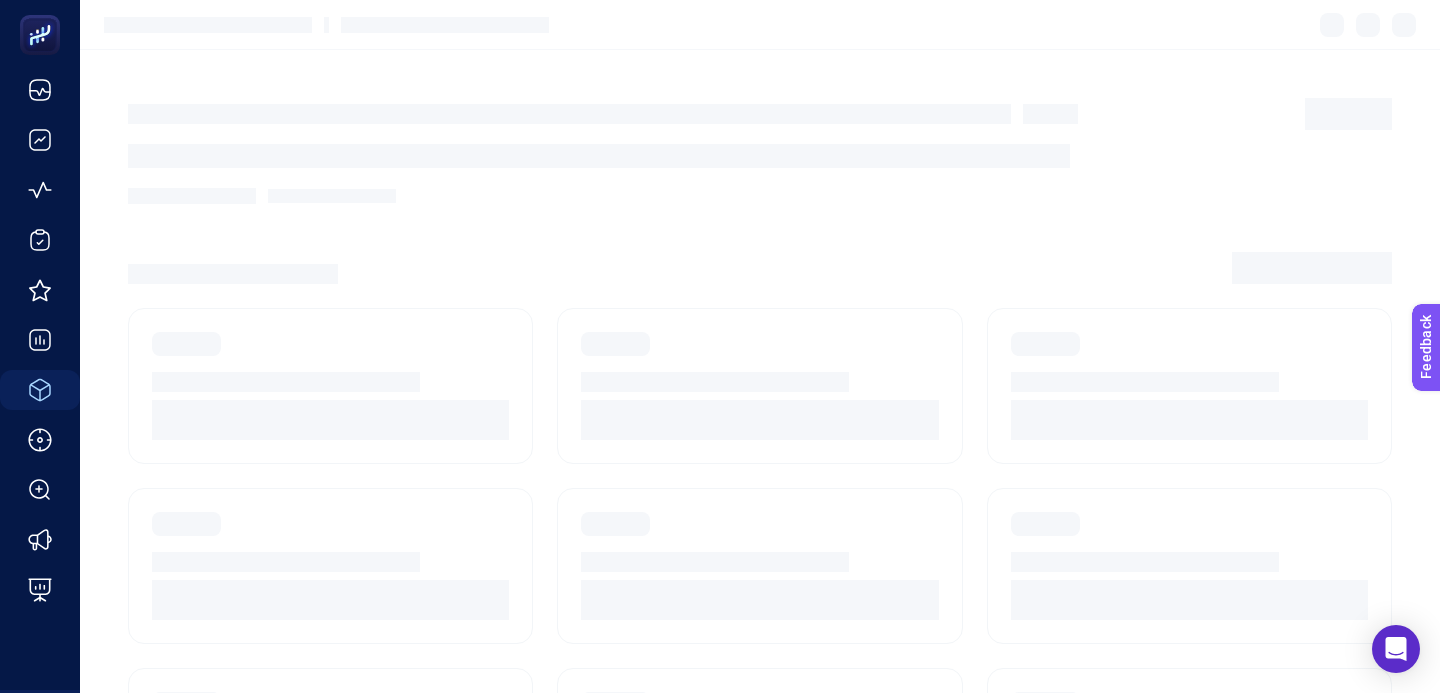 scroll, scrollTop: 251, scrollLeft: 0, axis: vertical 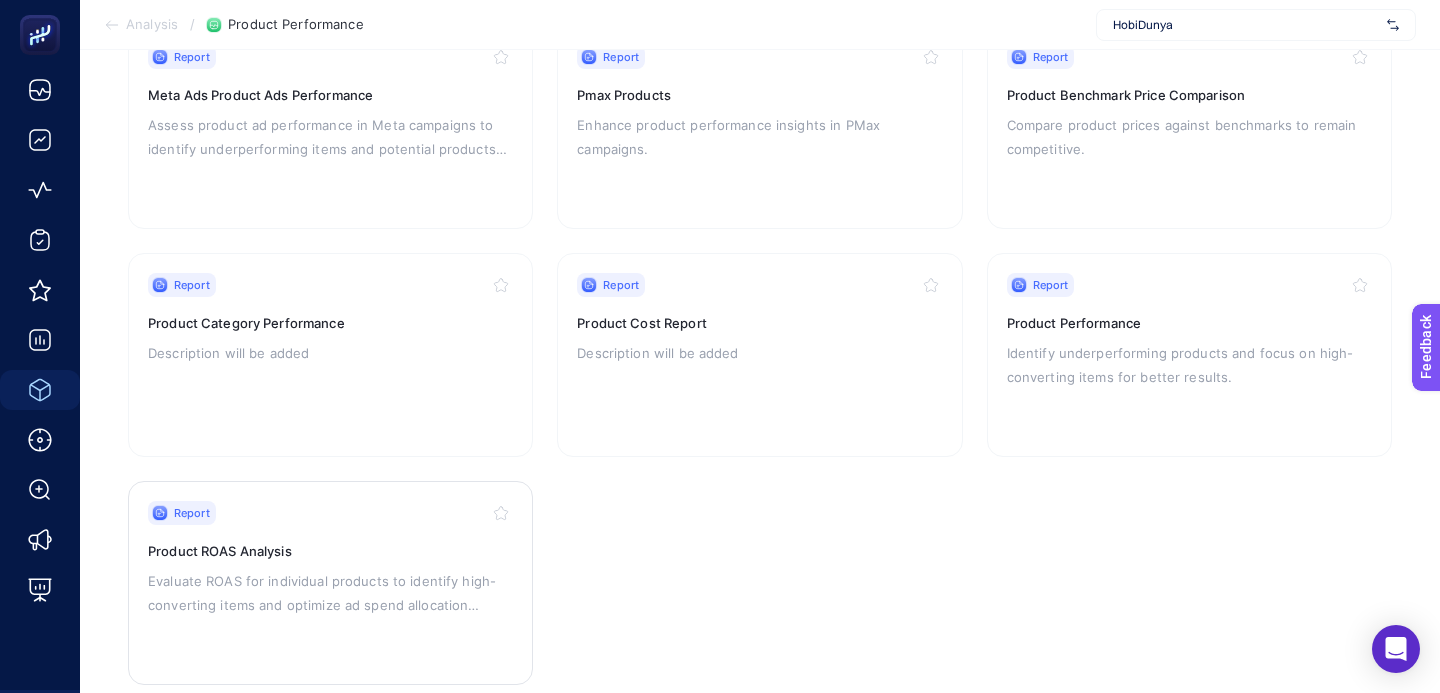 click on "Product ROAS Analysis" at bounding box center (330, 551) 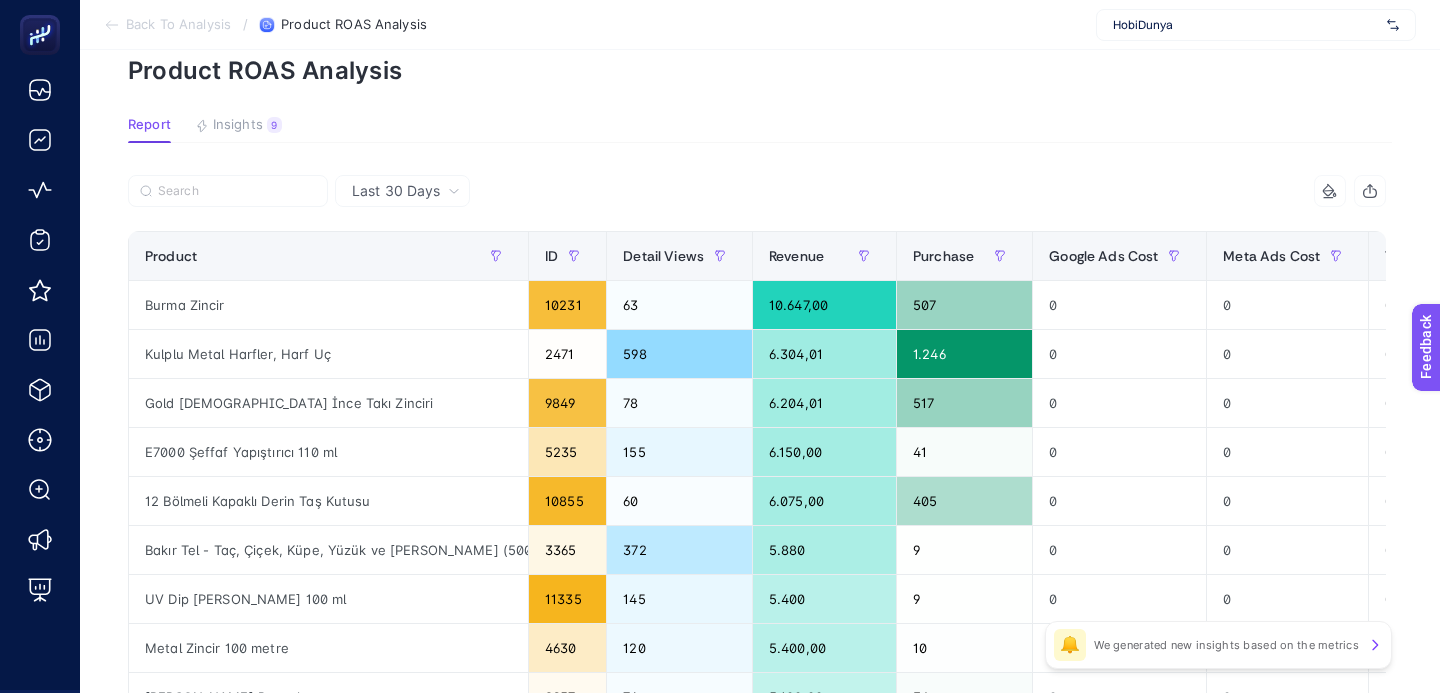 scroll, scrollTop: 97, scrollLeft: 0, axis: vertical 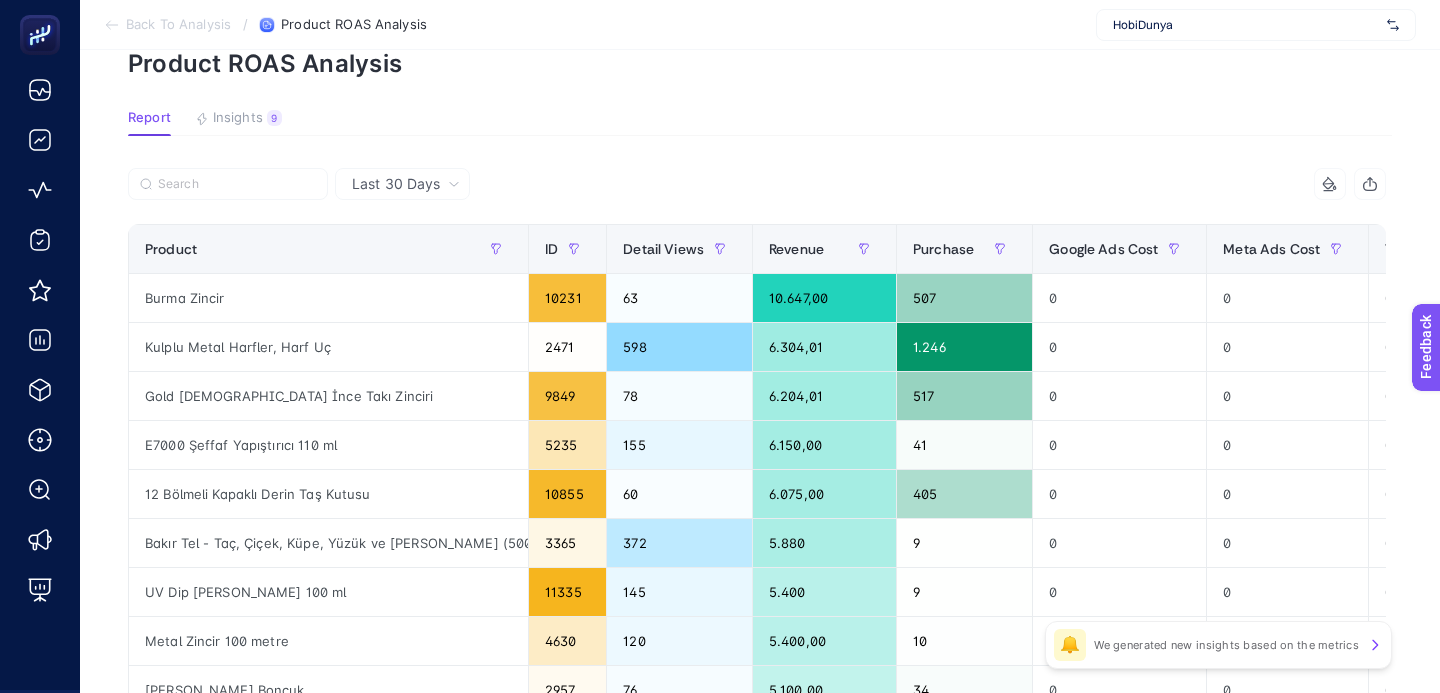 click on "Add to favorites false Notify me Share Create project Product ROAS Analysis Report Insights 9  We generated new insights based on the metrics  Last 30 Days 8 items selected Product ID Detail Views Revenue Purchase Google Ads Cost Meta Ads Cost Total Cost (Google + Meta) ROAS 9 items selected + Burma Zincir 10231 63 10.647,00 507 0 0 0 0 Kulplu Metal Harfler, Harf Uç 2471 598 6.304,01 1.246 0 0 0 0 Gold Kaplama İnce Takı Zinciri 9849 78 6.204,01 517 0 0 0 0 E7000 Şeffaf Yapıştırıcı 110 ml 5235 155 6.150,00 41 0 0 0 0 12 Bölmeli Kapaklı Derin Taş Kutusu 10855 60 6.075,00 405 0 0 0 0 Bakır Tel - Taç, Çiçek, Küpe, Yüzük ve [PERSON_NAME] (500 metre) 3365 372 5.880 9 0 0 0 0 UV Dip [PERSON_NAME] 100 ml 11335 145 5.400 9 0 0 0 0 Metal Zincir 100 metre 4630 120 5.400,00 10 0 0 0 0 Termal Kuvars Boncuk 2957 76 5.100,00 34 0 0 0 0 Parlak Şeffaf UV Dip [PERSON_NAME] 500 ml 11337 28 4.000 2 0 0 0 0 Metal Halka 1,2 cm (10 Adet) 2679 116 3.976,00 284 0 0 0 0 Arpa Hematit Boncuk 6351 66 3.965,00 61 0 0 0 0 5613 531 372" 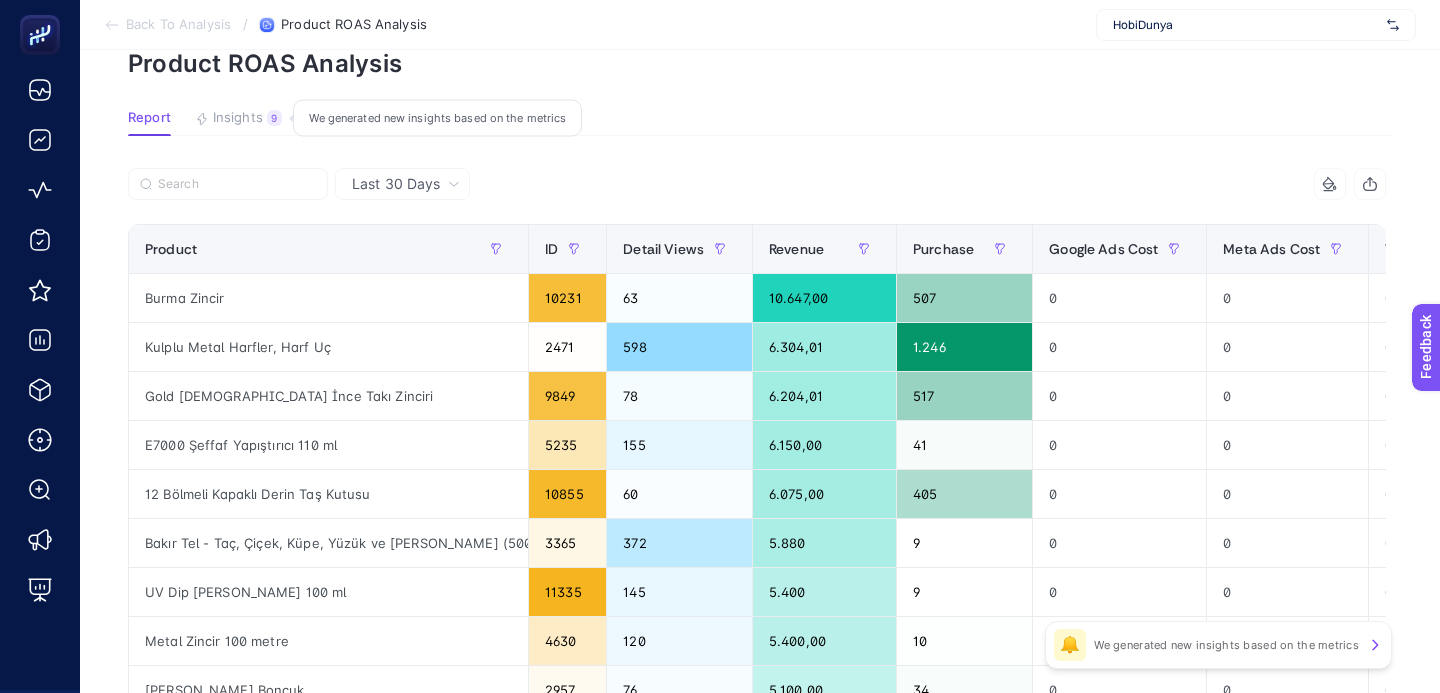 click on "Insights" at bounding box center [238, 118] 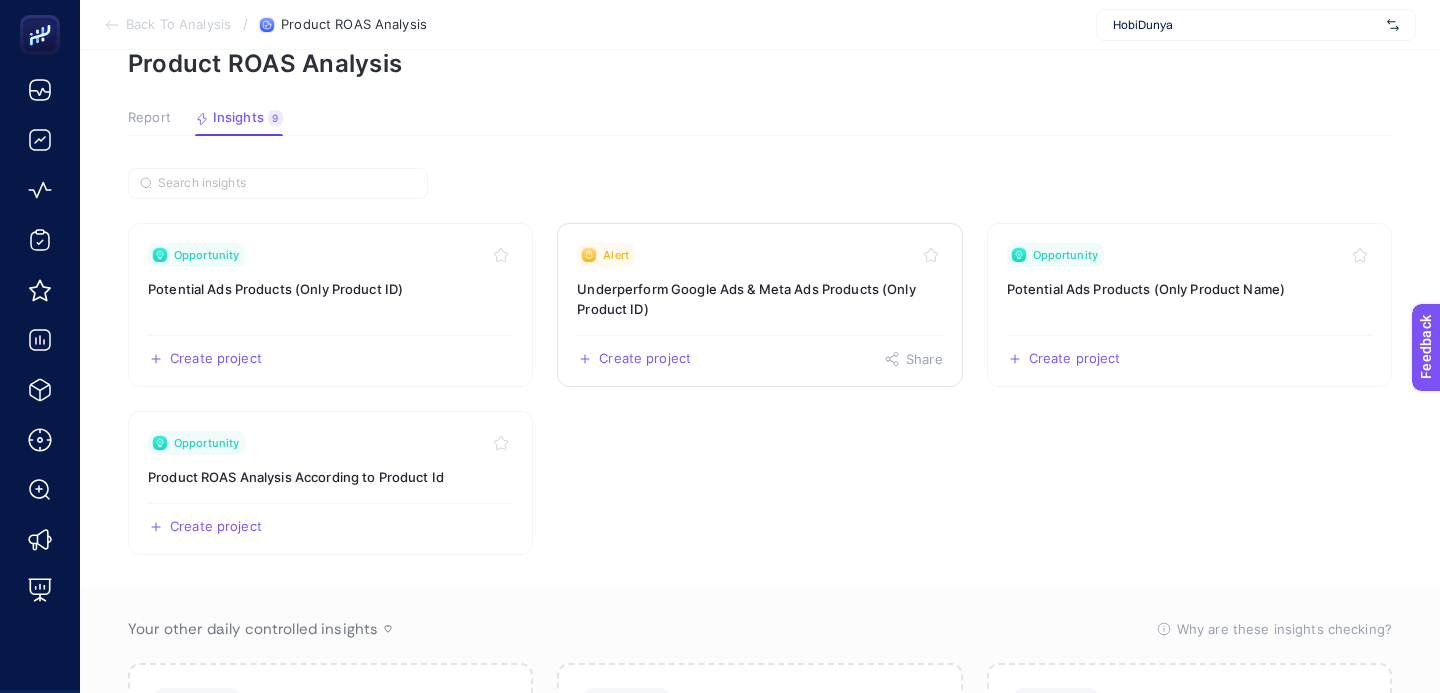click on "Underperform Google Ads & Meta Ads Products (Only Product ID)" at bounding box center [759, 299] 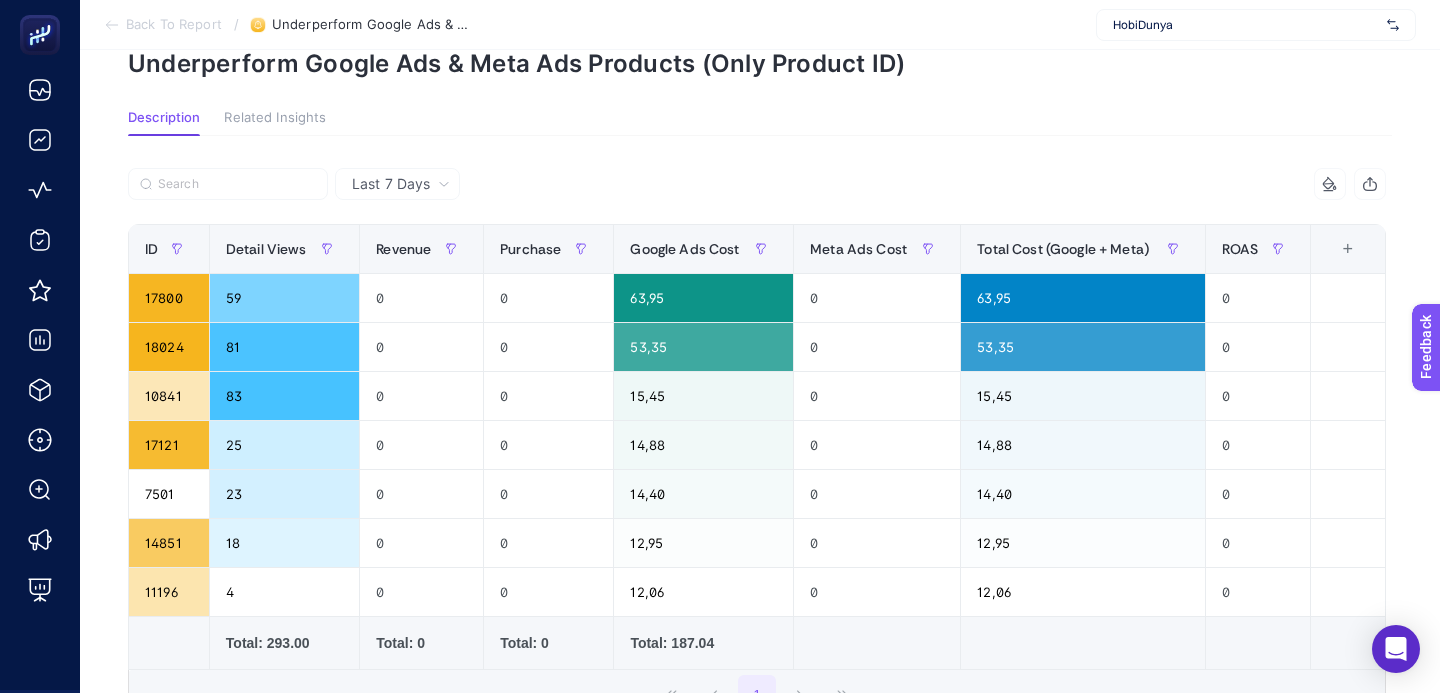 scroll, scrollTop: 0, scrollLeft: 0, axis: both 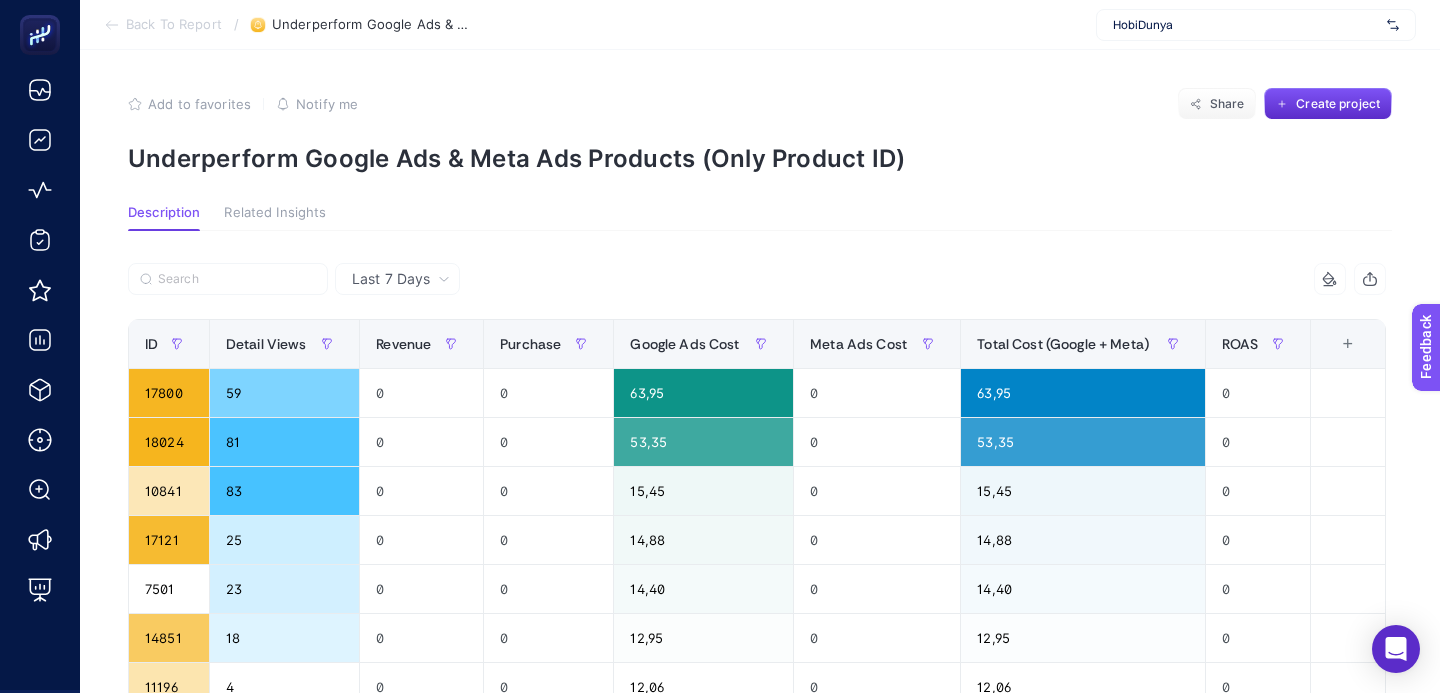 click 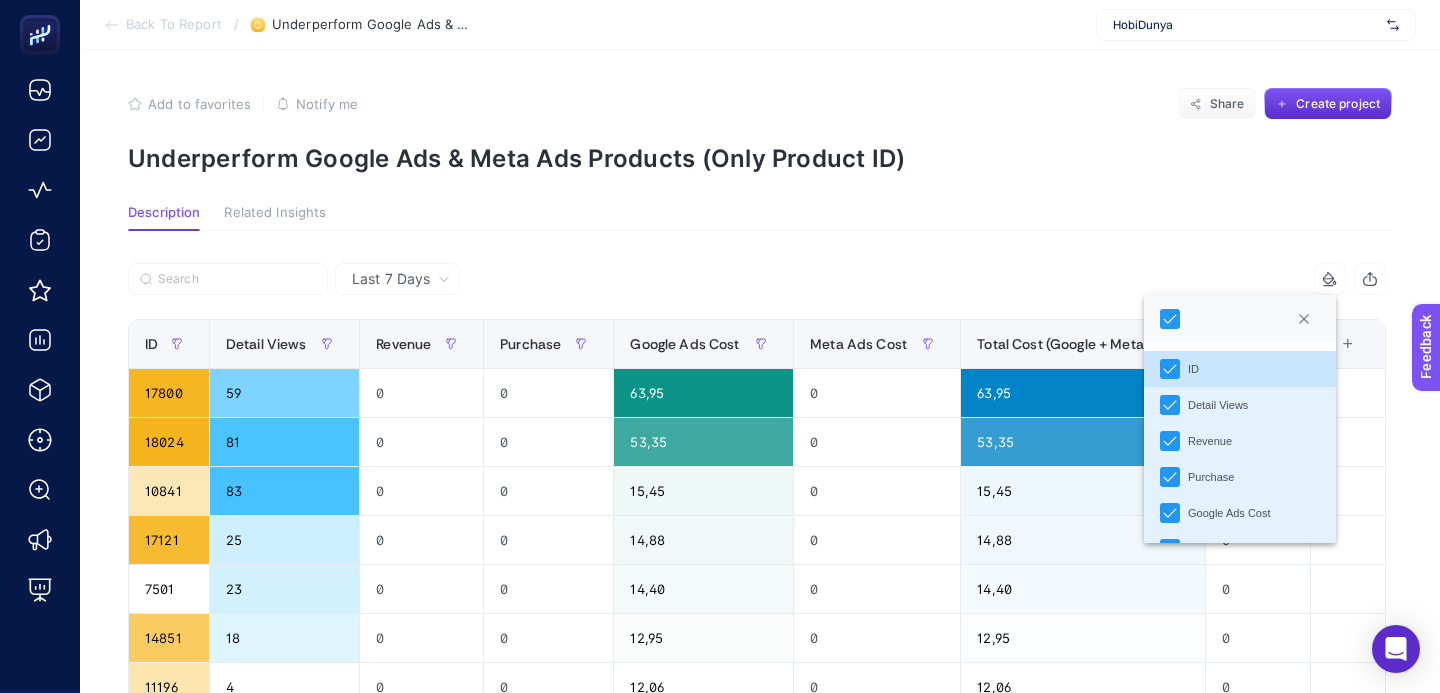 scroll, scrollTop: 12, scrollLeft: 97, axis: both 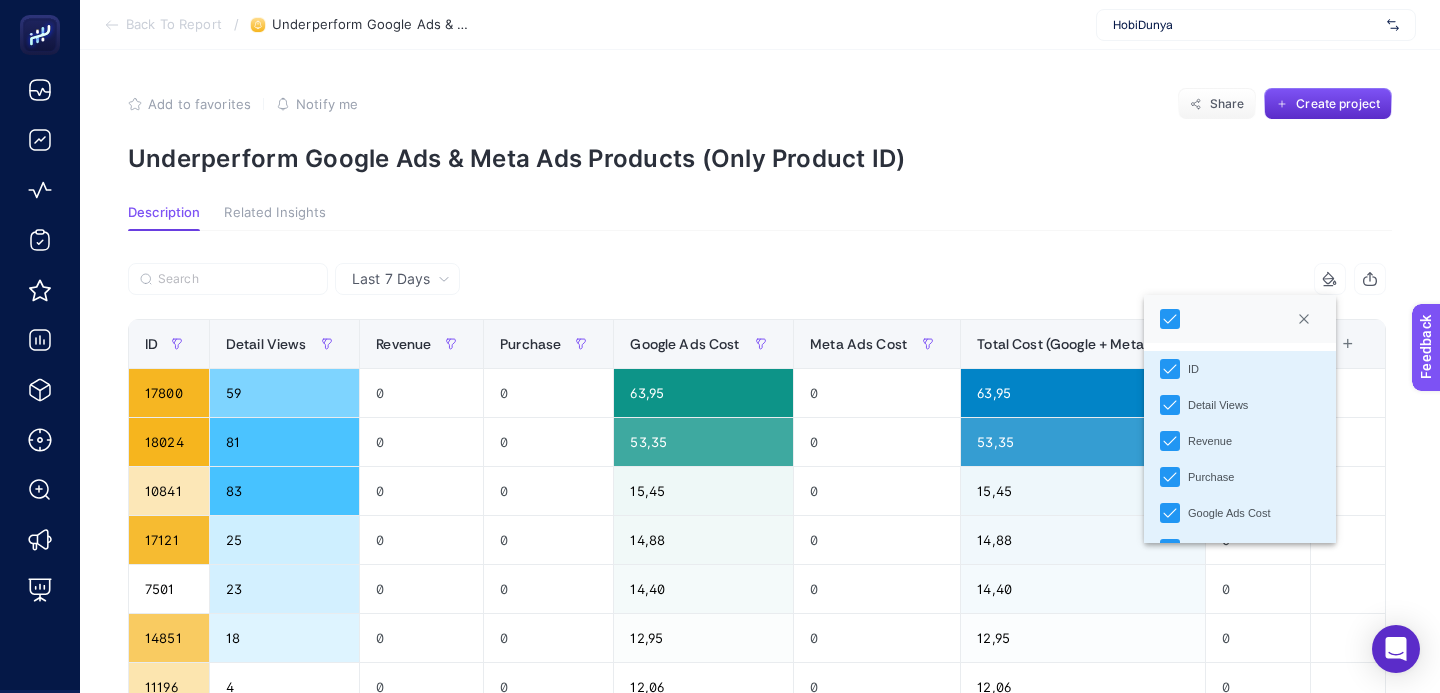 click on "Last 7 Days 8 items selected ID Detail Views Revenue Purchase Google Ads Cost Meta Ads Cost Total Cost (Google + Meta) ROAS 8 items selected + 17800 59 0 0 63,95 0 63,95 0 18024 81 0 0 53,35 0 53,35 0 10841 83 0 0 15,45 0 15,45 0 17121 25 0 0 14,88 0 14,88 0 7501 23 0 0 14,40 0 14,40 0 14851 18 0 0 12,95 0 12,95 0 11196 4 0 0 12,06 0 12,06 0   Total: 293.00   Total: 0   Total: 0   Total: 187.04           1 8 items selected ID Detail Views Purchase Revenue Google Ads Cost Meta Ads Cost Total Cost (Google + Meta) ROAS 8 items selected + 18024 284 0 0 167,46 0 167,46 0 5936 132 0 0 82,41 0 82,41 0 6636 33 0 0 69,14 0 69,14 0 17800 189 0 0 66,07 0 66,07 0 7501 154 0 0 60 0 60 0 18679 128 0 0 56,80 0 56,80 0 16764 251 0 0 51,07 0 51,07 0 18722 89 0 0 41,13 0 41,13 0 6245 7 0 0 38,21 0 38,21 0 10841 486 0 0 37,91 0 37,91 0 18301 48 0 0 35,77 0 35,77 0 18293 55 0 0 33,33 0 33,33 0 17474 194 0 0 27,82 0 27,82 0 11368 40 3 45 25,50 0 25,50 1,76 18686 137 0 0 24,80 0 24,80 0 14851 66 0 0 23,95 0 23,95 0 18690 122 0 0 0" at bounding box center (757, 578) 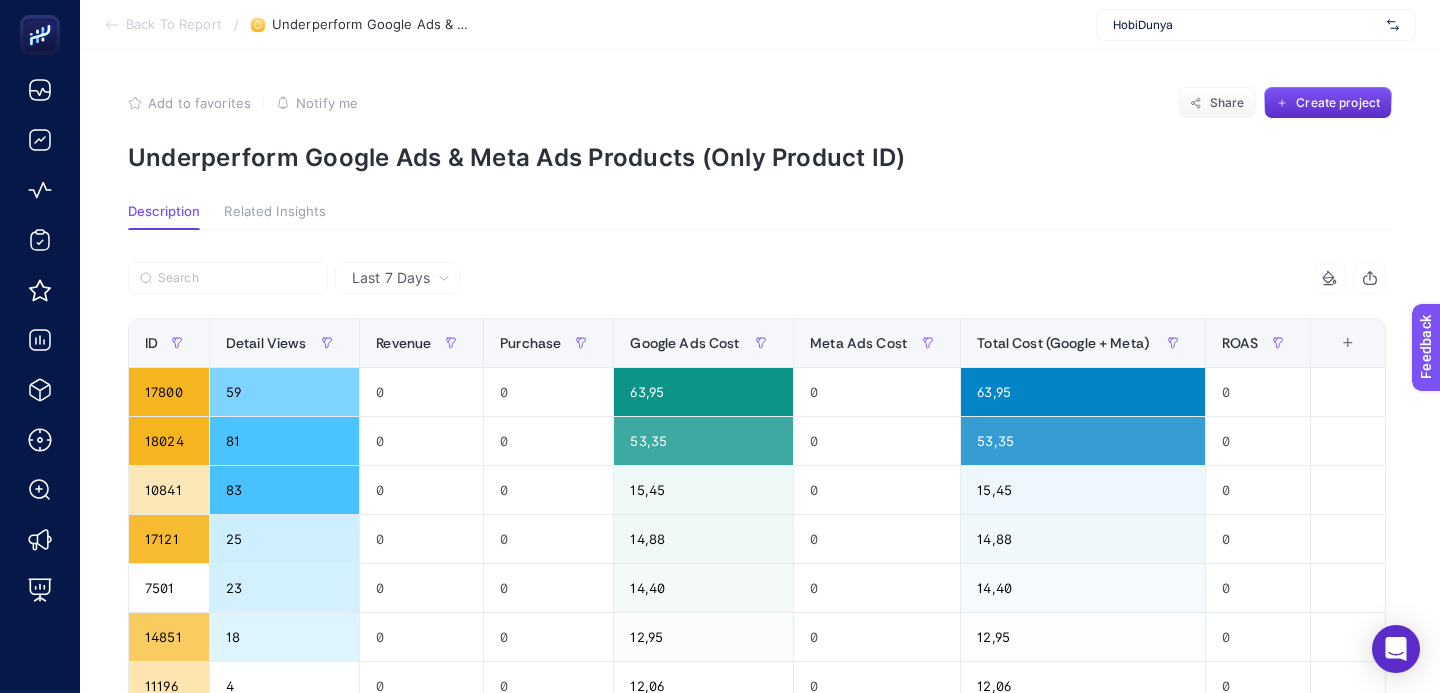 scroll, scrollTop: 3, scrollLeft: 0, axis: vertical 